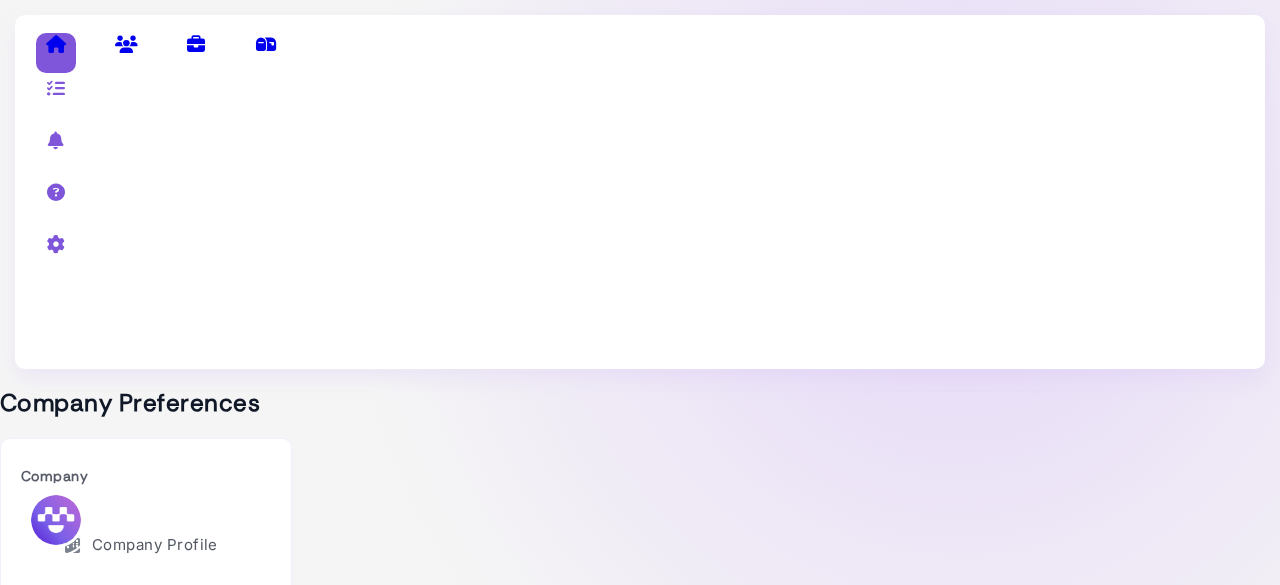 scroll, scrollTop: 0, scrollLeft: 0, axis: both 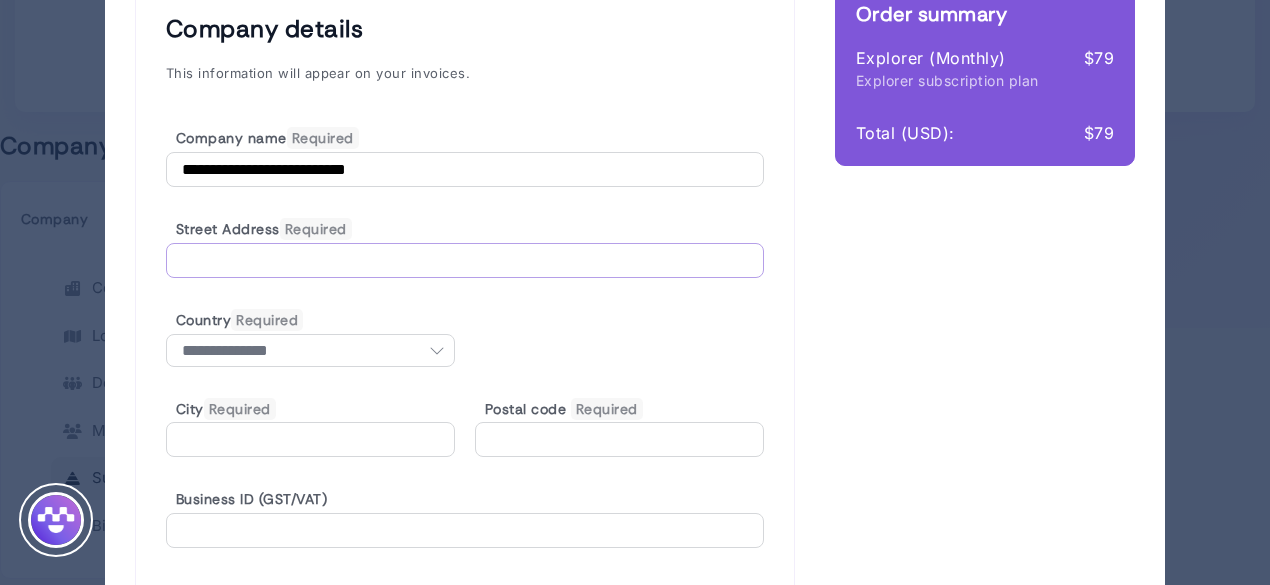 click at bounding box center [465, 260] 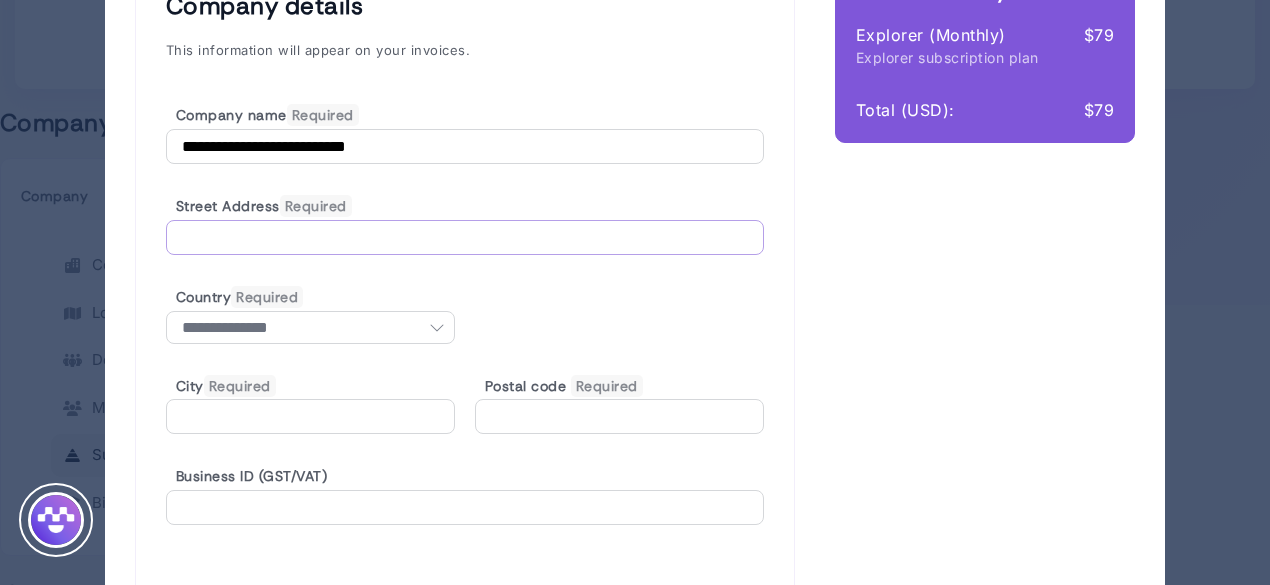 click at bounding box center (465, 237) 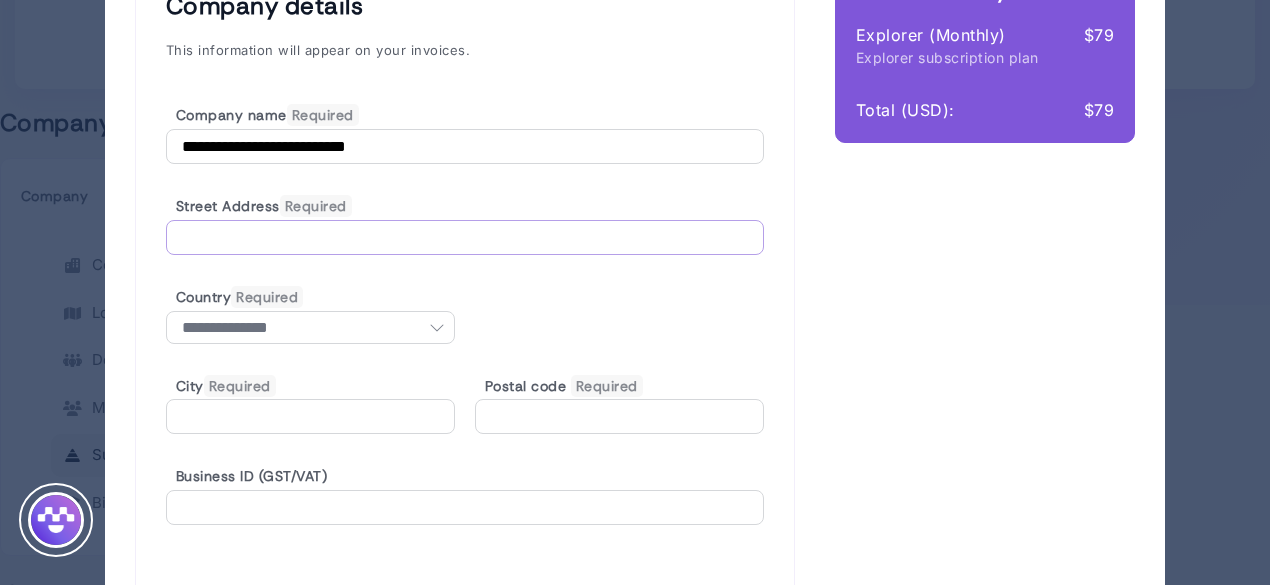 type on "**********" 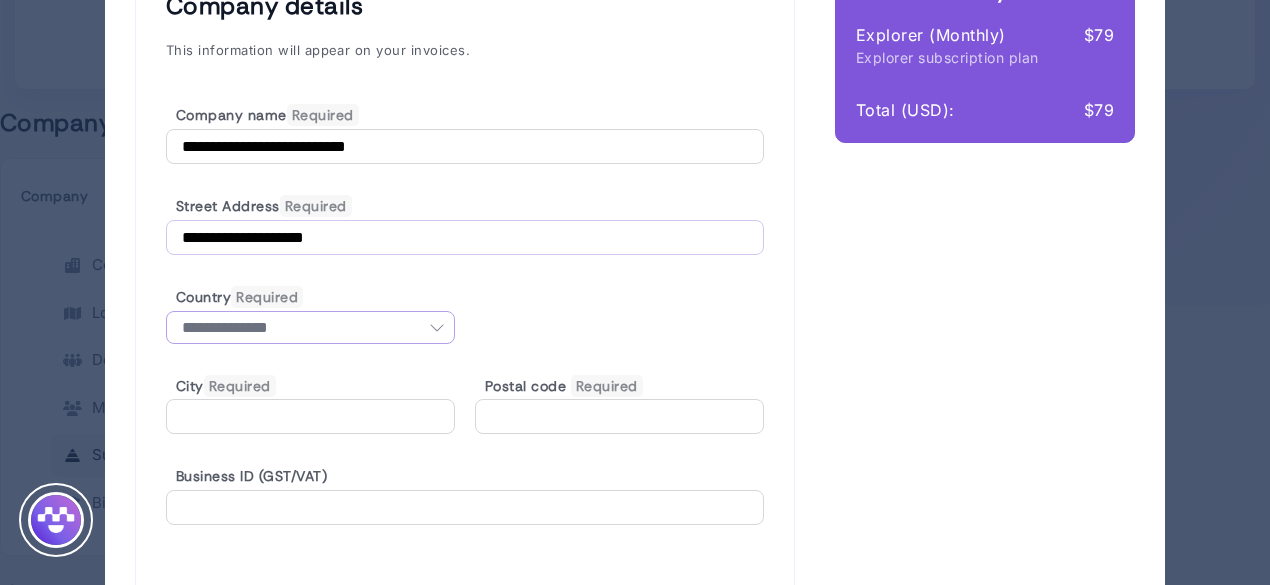 select on "**" 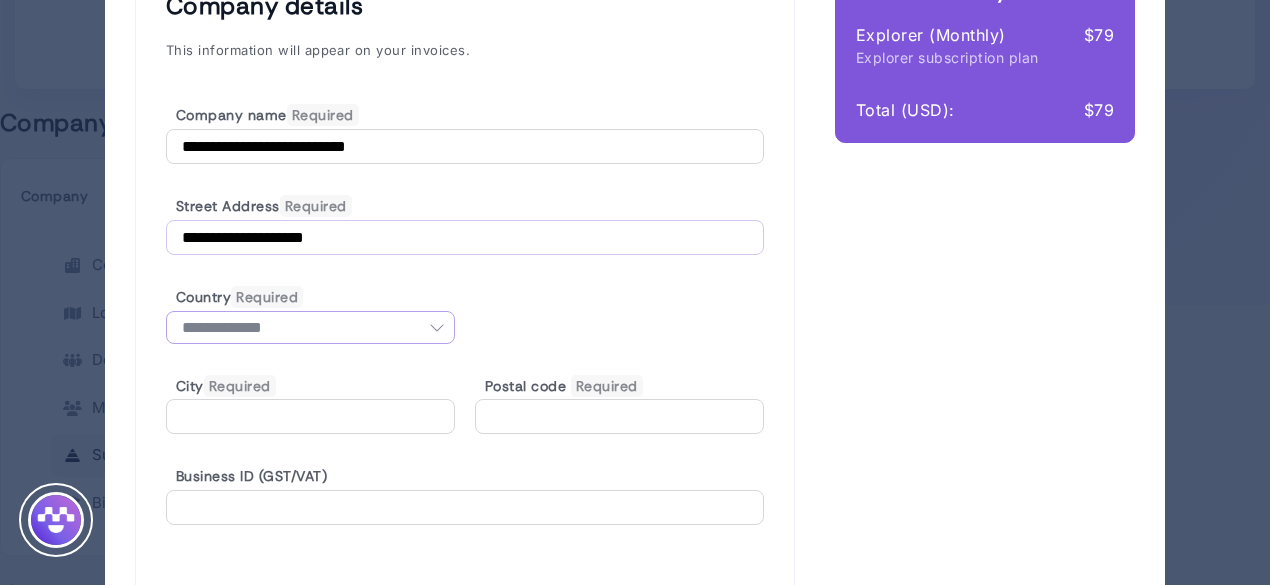 type on "*****" 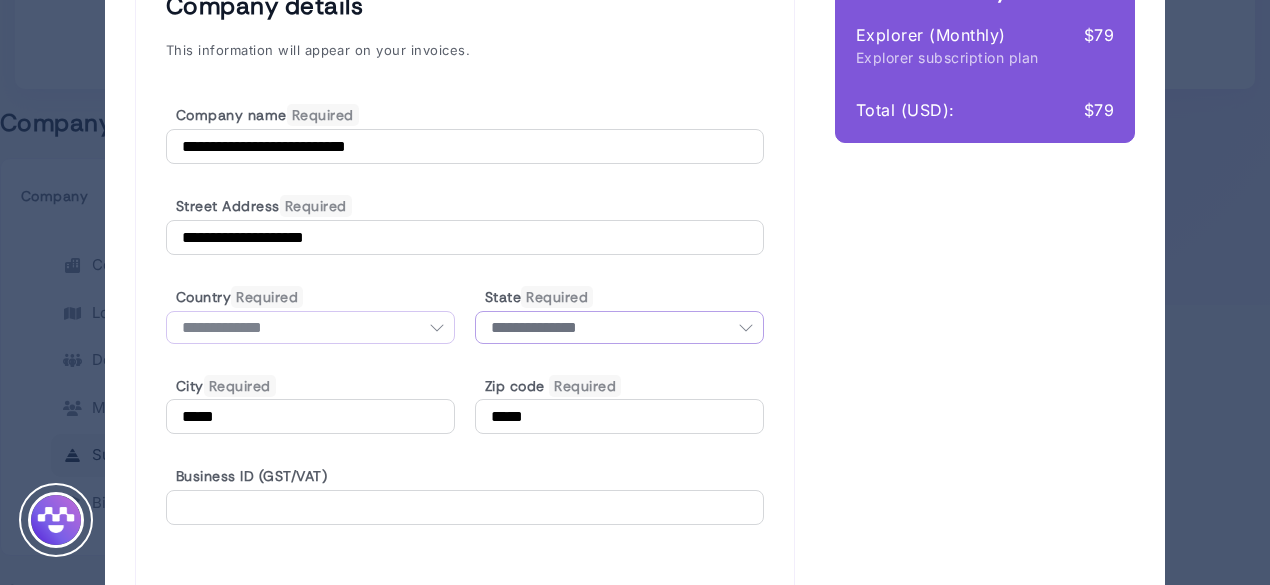 select on "**" 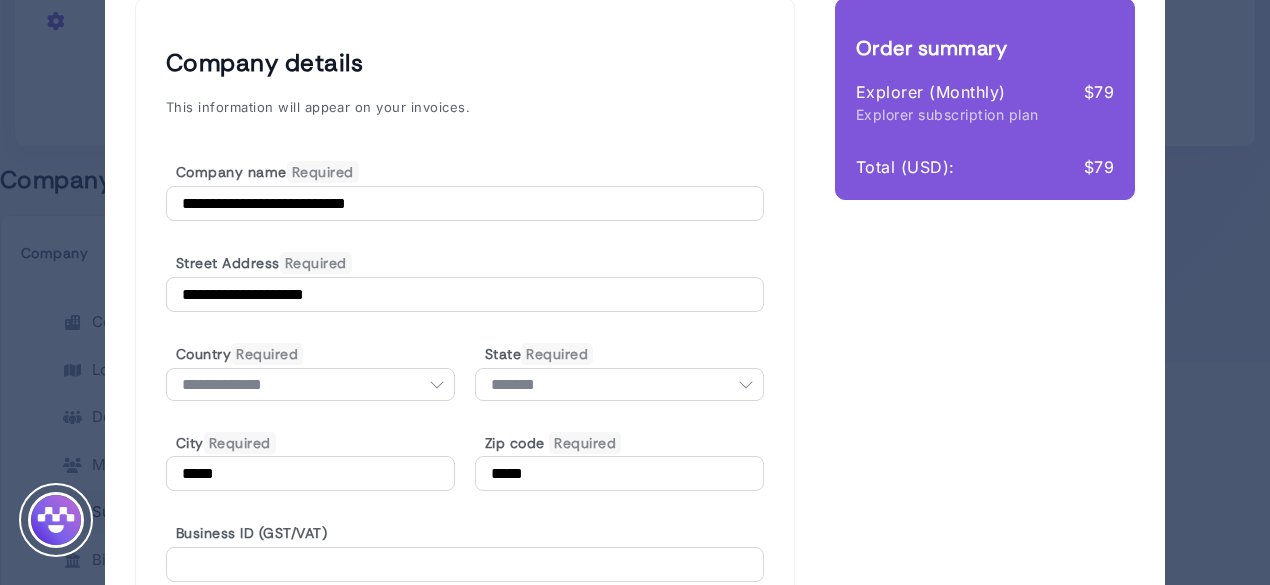 scroll, scrollTop: 280, scrollLeft: 0, axis: vertical 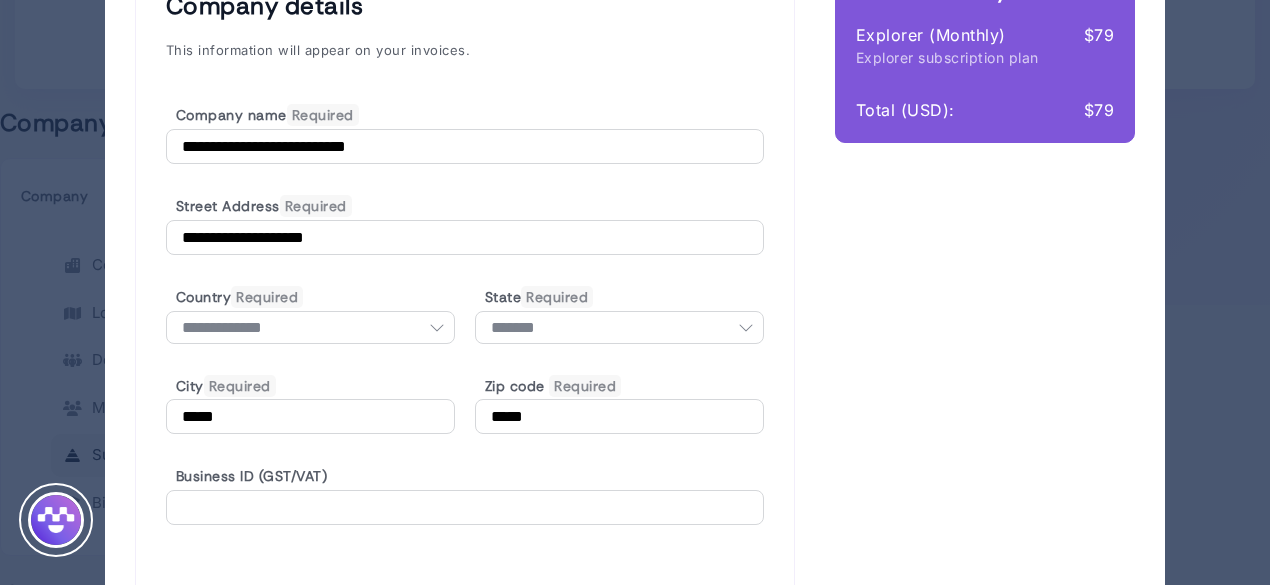 click on "Save & Continue" at bounding box center [257, 600] 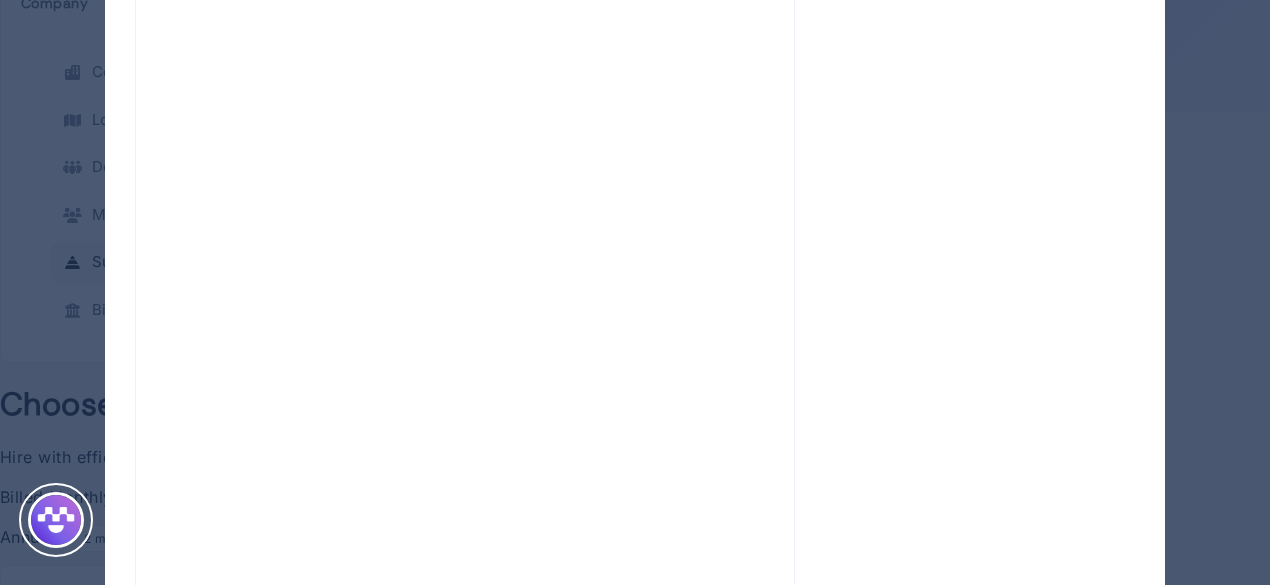 scroll, scrollTop: 521, scrollLeft: 0, axis: vertical 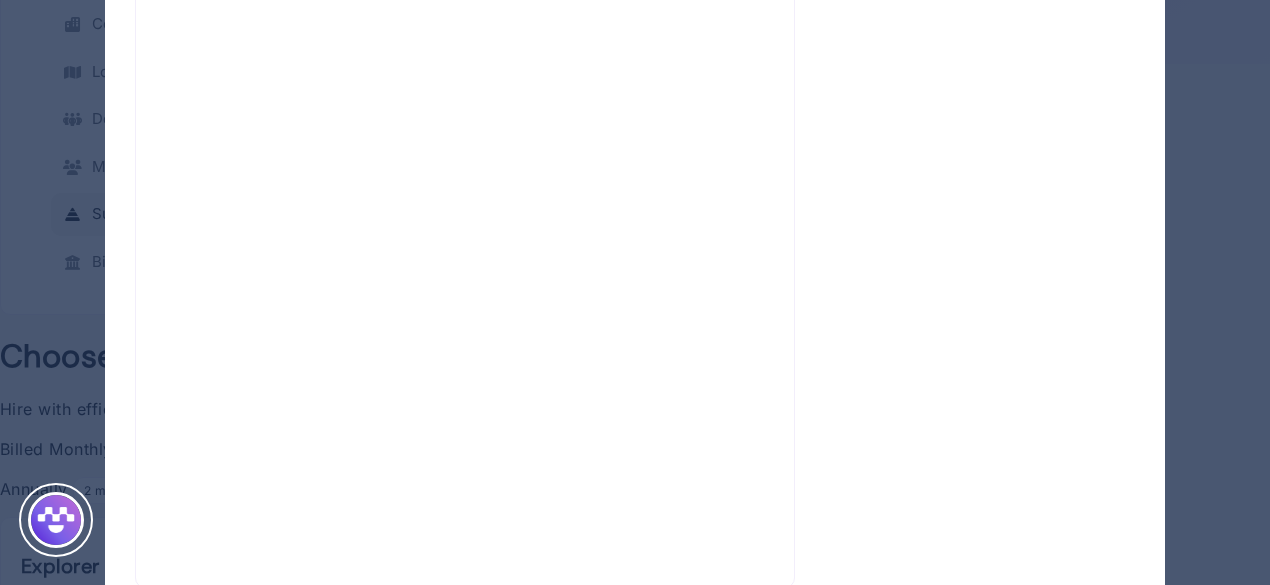 click on "Save & Purchase" at bounding box center (259, 537) 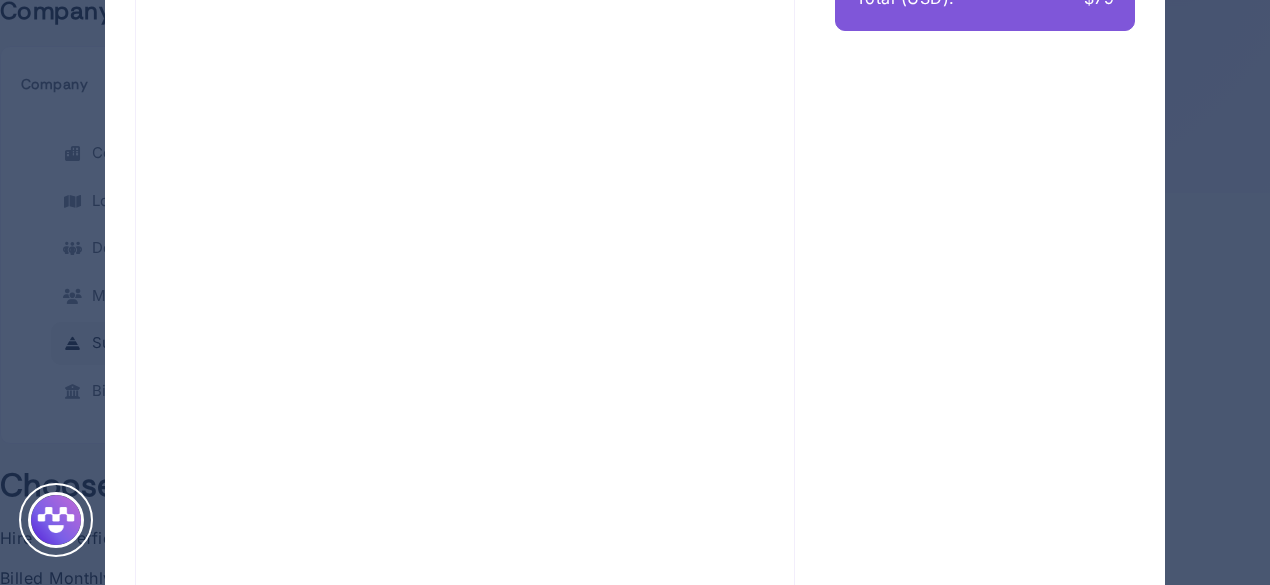 scroll, scrollTop: 521, scrollLeft: 0, axis: vertical 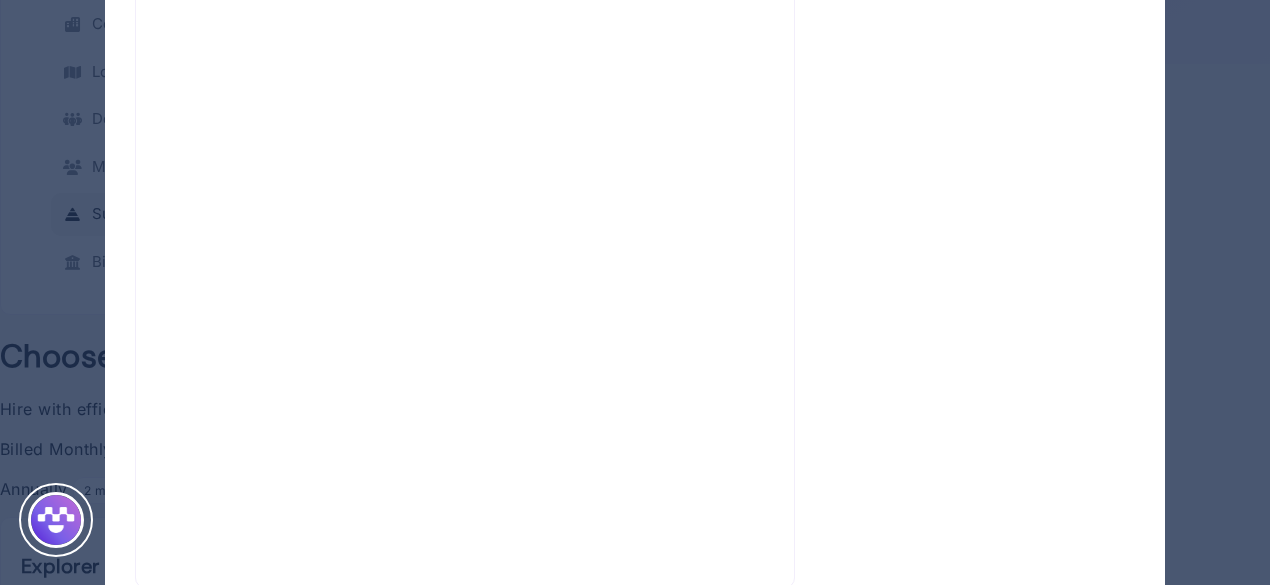 click on "Save & Purchase" at bounding box center (259, 537) 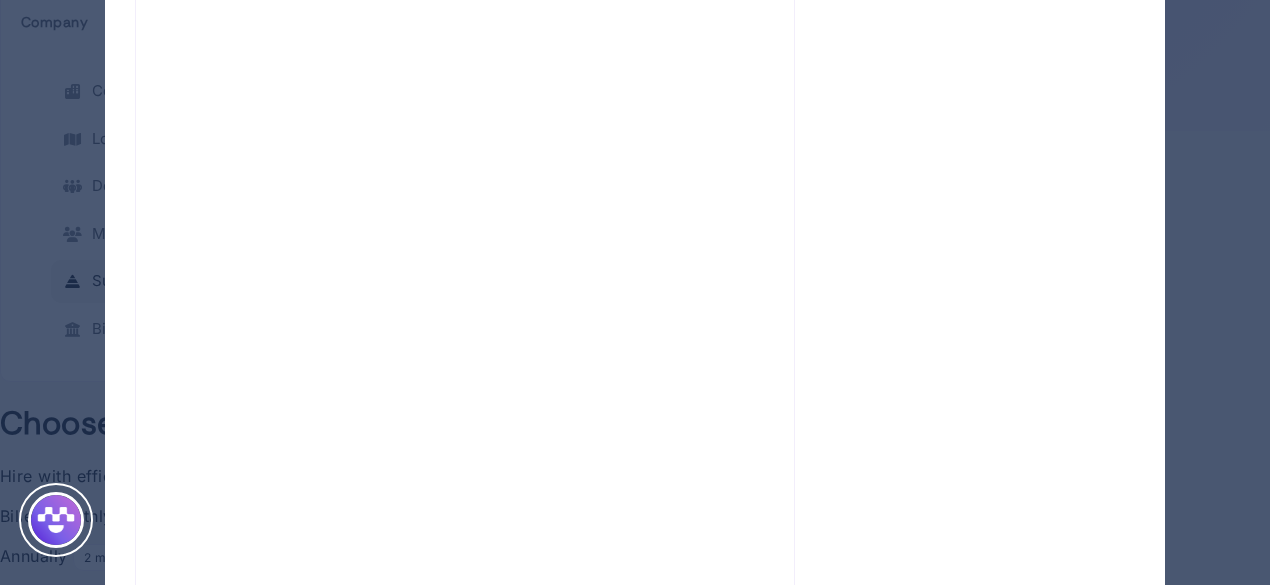 scroll, scrollTop: 456, scrollLeft: 0, axis: vertical 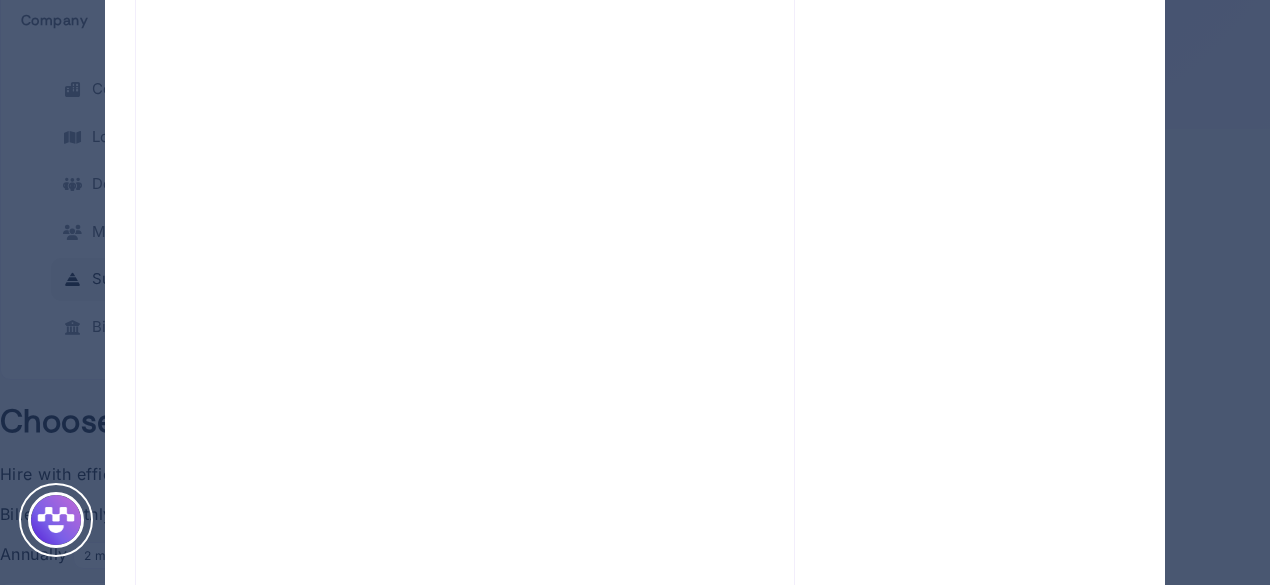 click on "Save & Purchase" at bounding box center [259, 602] 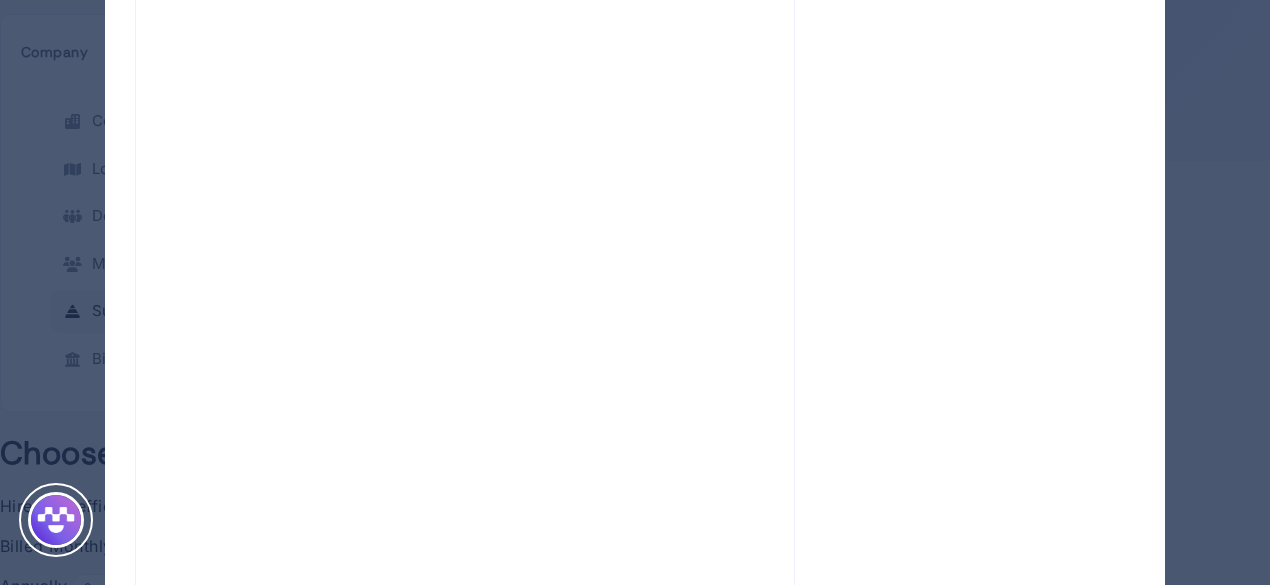 scroll, scrollTop: 521, scrollLeft: 0, axis: vertical 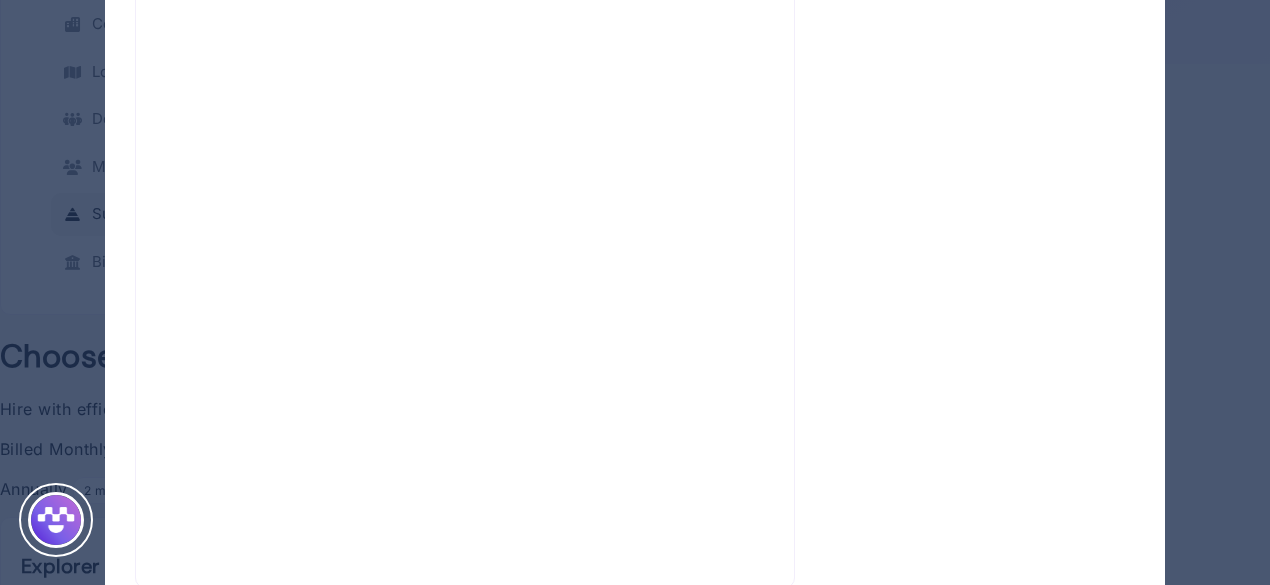 click on "Save & Purchase" at bounding box center [259, 537] 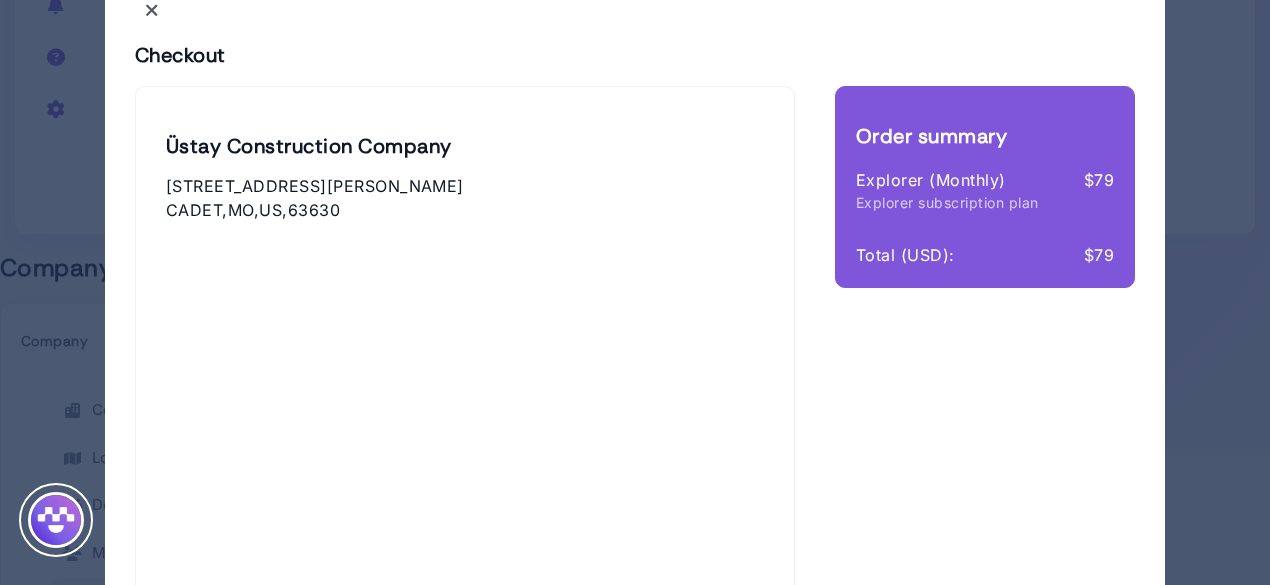 scroll, scrollTop: 0, scrollLeft: 0, axis: both 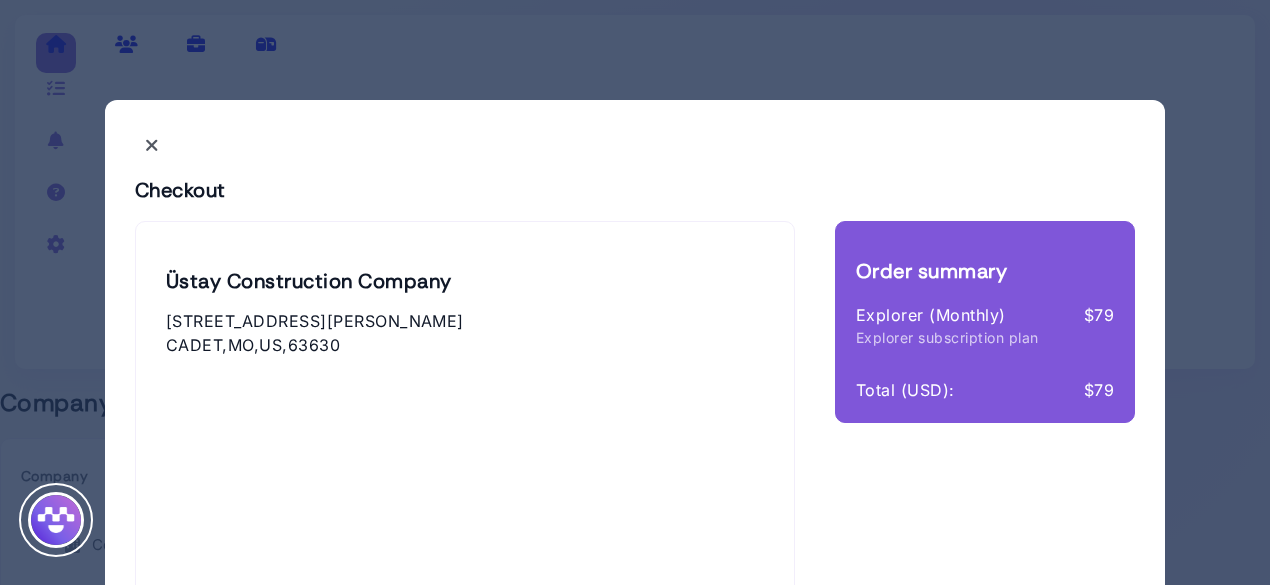 click on "Checkout   Üstay Construction Company    [STREET_ADDRESS][PERSON_NAME]           Save & Purchase         Order summary   Explorer (Monthly)   Explorer subscription plan   $ 79     Total (USD):   $ 79" 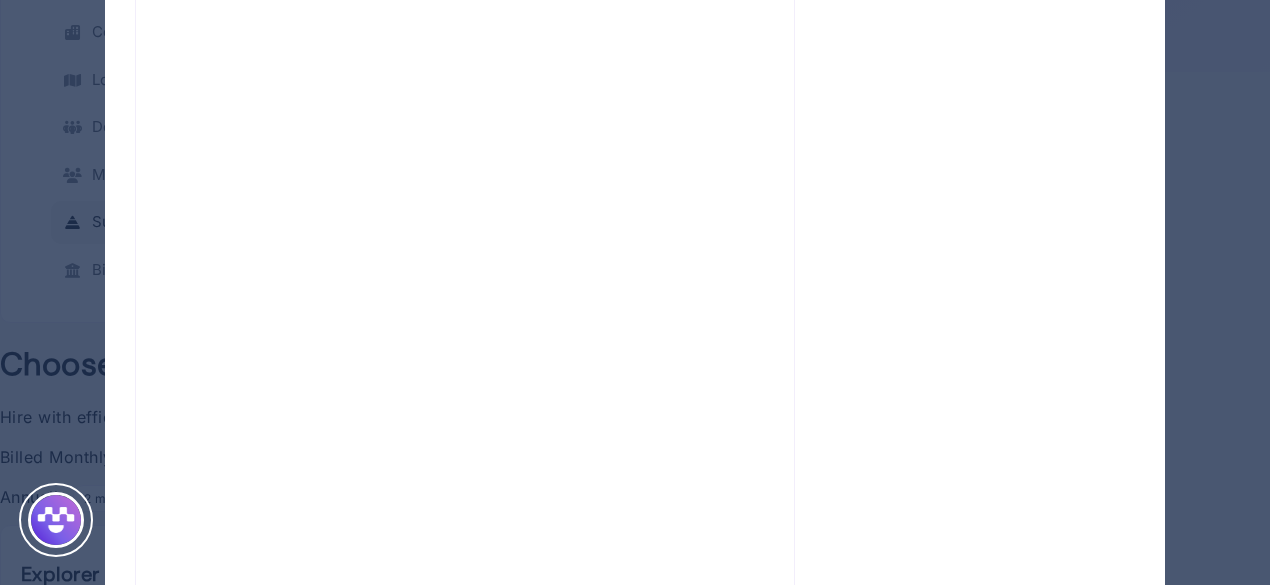 scroll, scrollTop: 521, scrollLeft: 0, axis: vertical 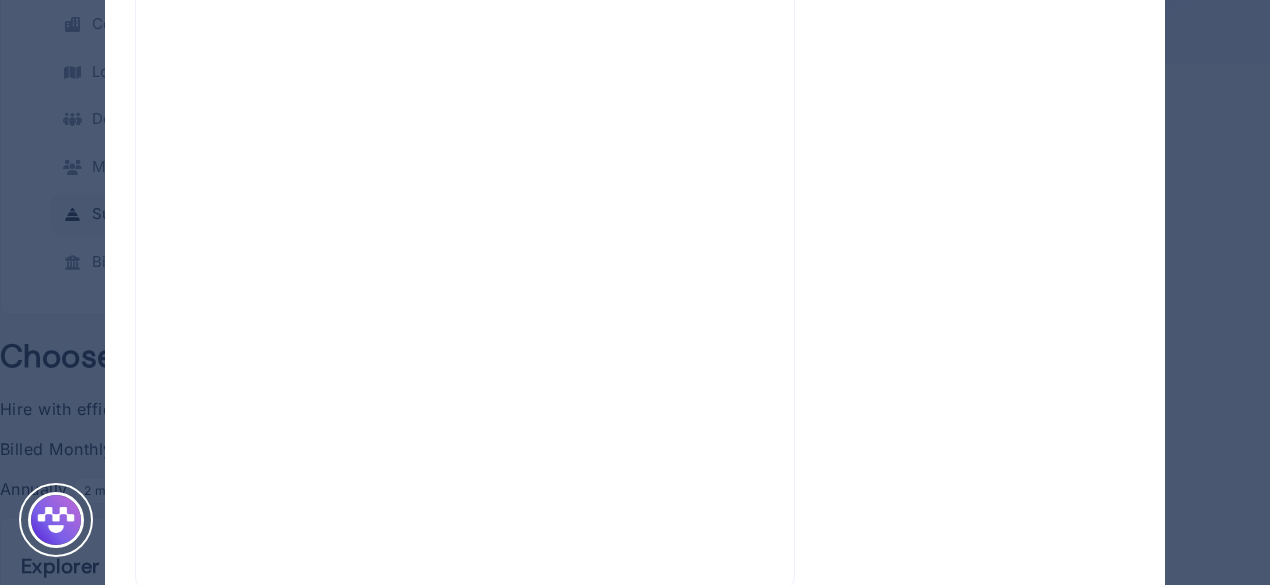 click on "Save & Purchase" at bounding box center [259, 537] 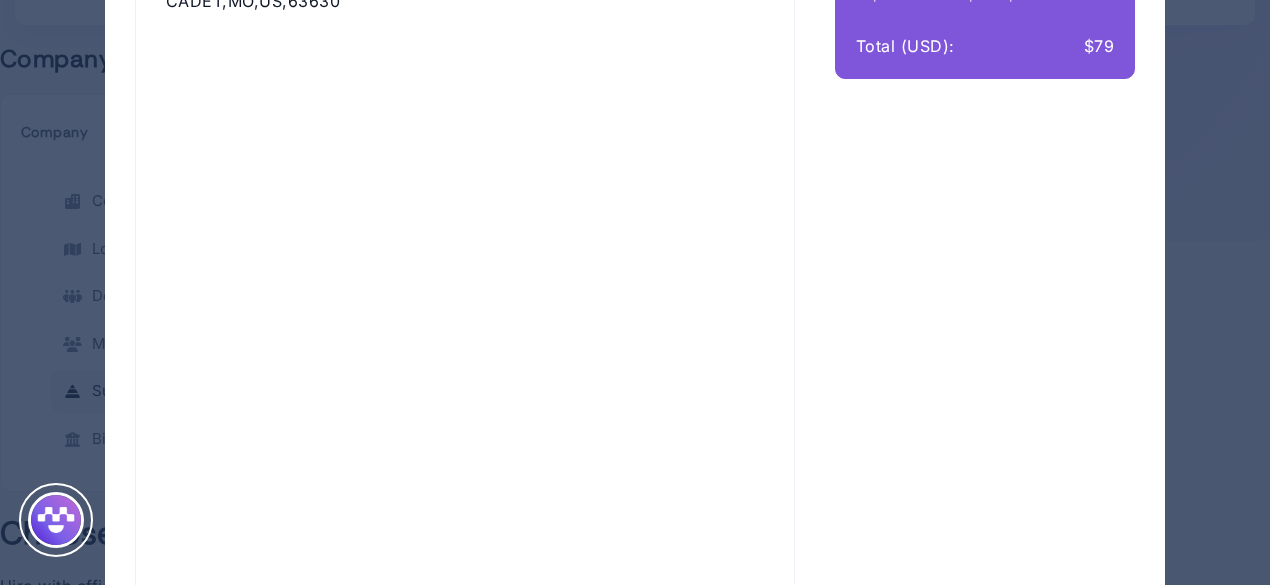 scroll, scrollTop: 521, scrollLeft: 0, axis: vertical 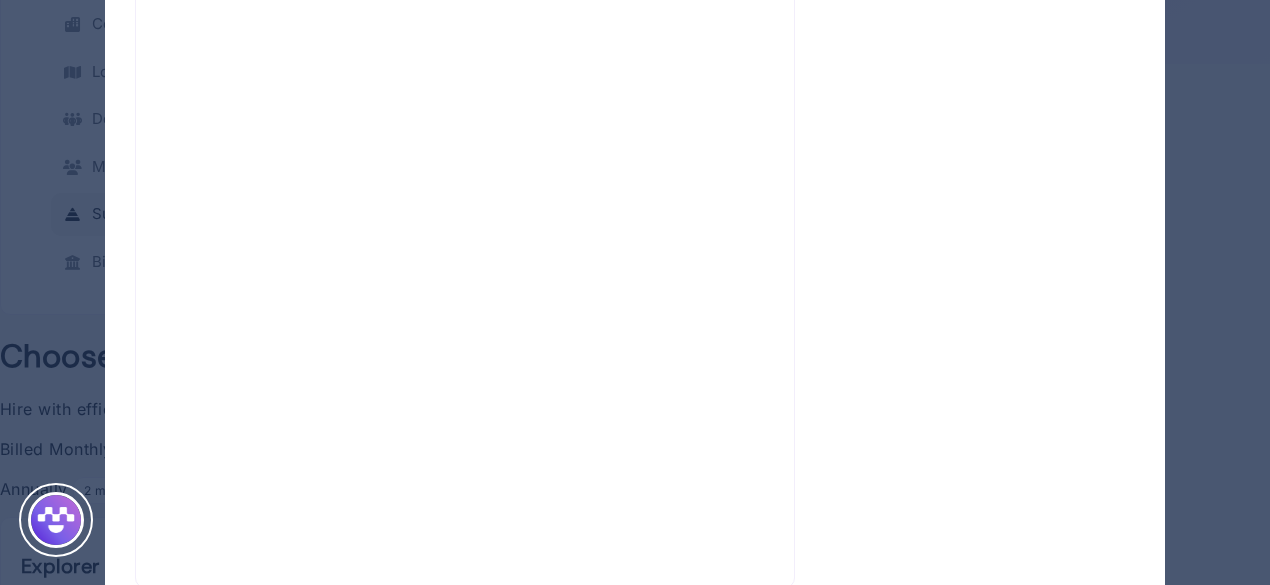 click on "Save & Purchase" at bounding box center [259, 537] 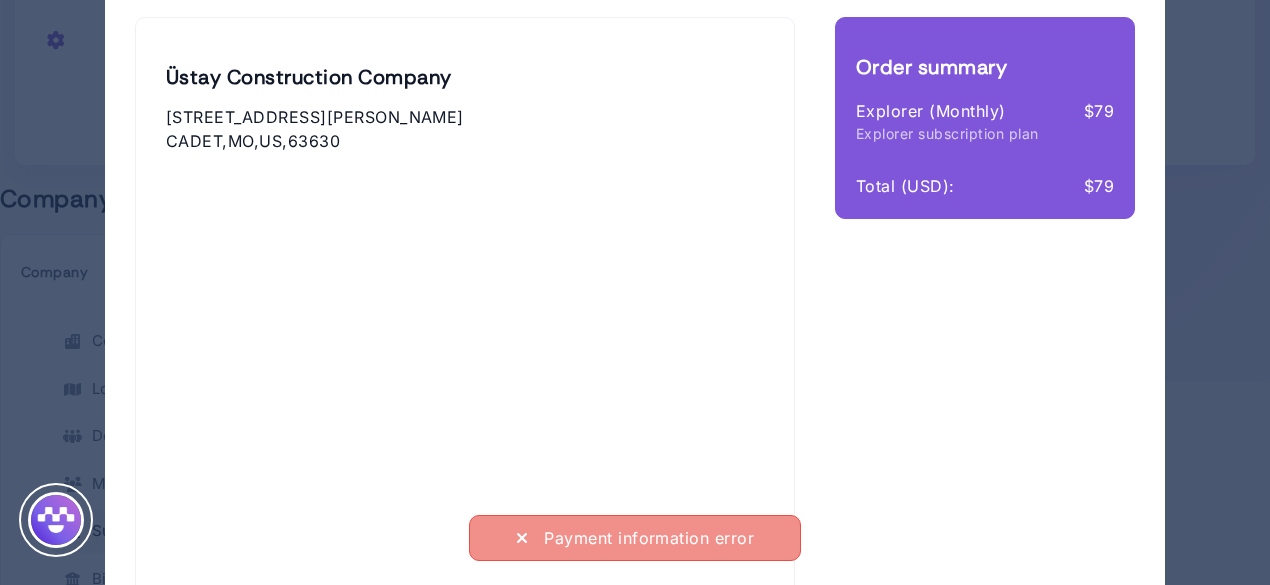 scroll, scrollTop: 0, scrollLeft: 0, axis: both 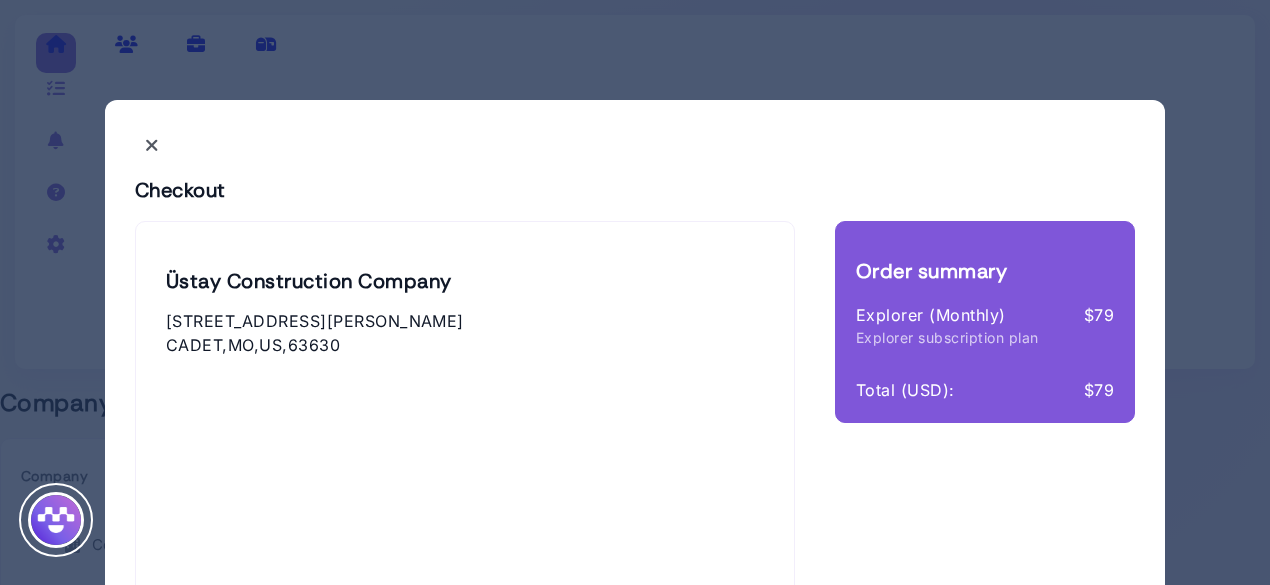 click on "Checkout   Üstay Construction Company    [STREET_ADDRESS][PERSON_NAME]           Save & Purchase         Order summary   Explorer (Monthly)   Explorer subscription plan   $ 79     Total (USD):   $ 79" 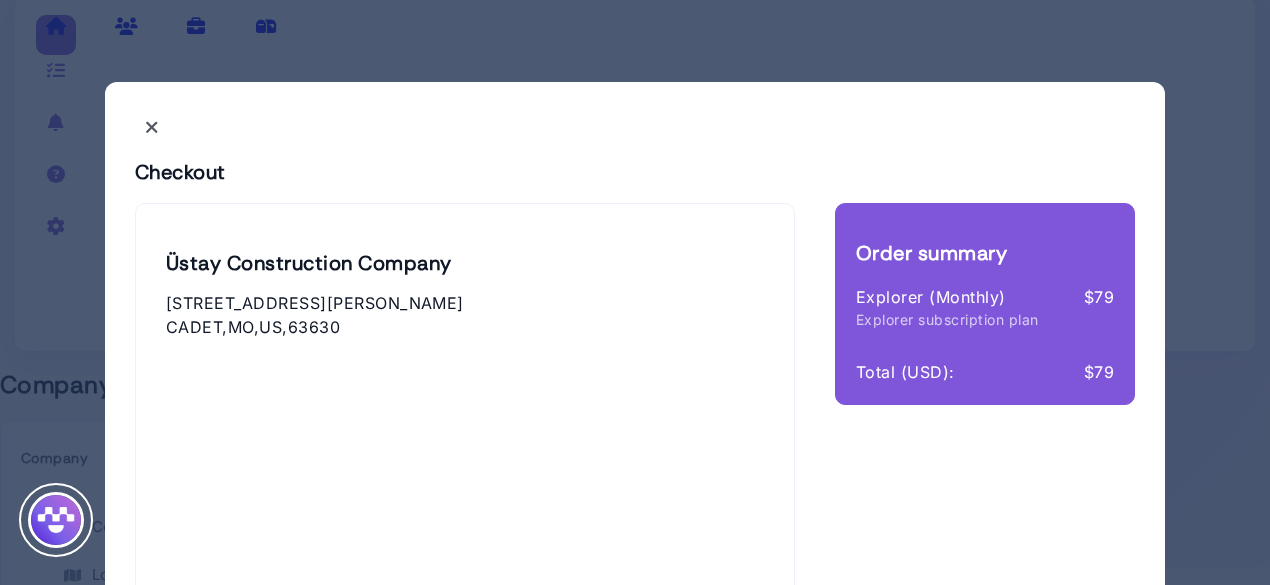 scroll, scrollTop: 15, scrollLeft: 0, axis: vertical 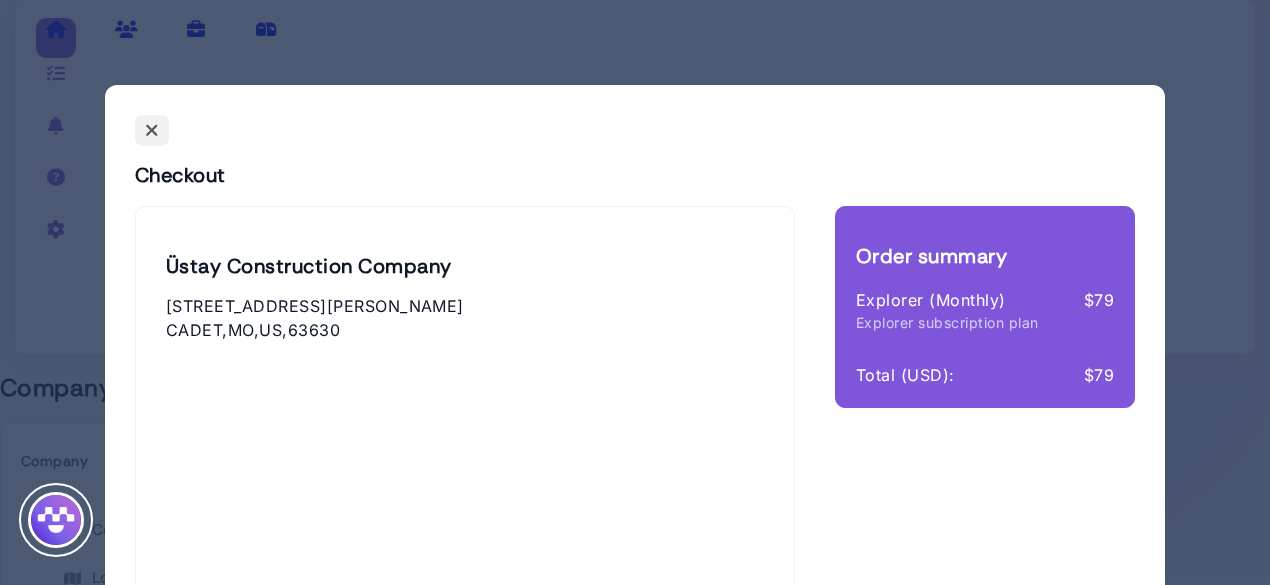 click at bounding box center [152, 130] 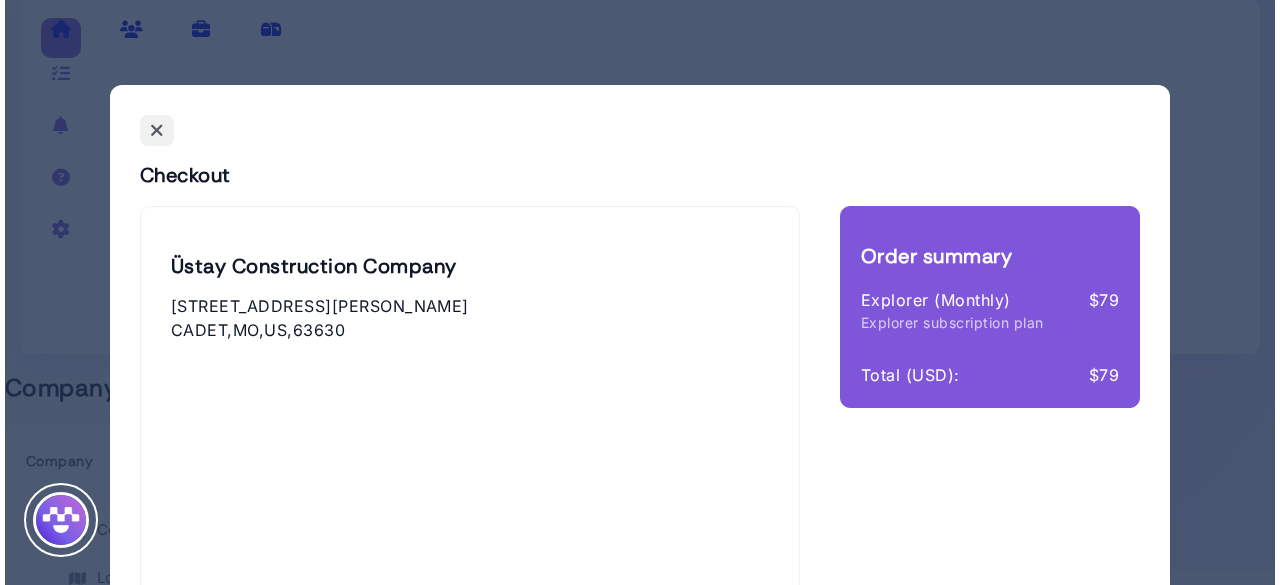scroll, scrollTop: 0, scrollLeft: 0, axis: both 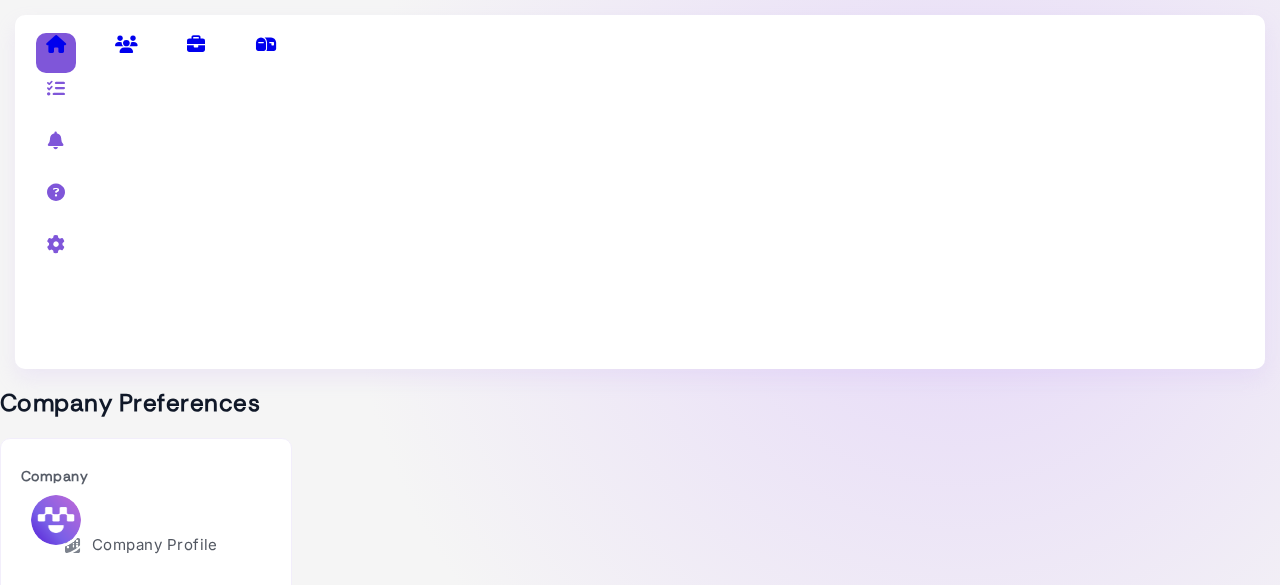 click on "Contact Us" at bounding box center (170, 2893) 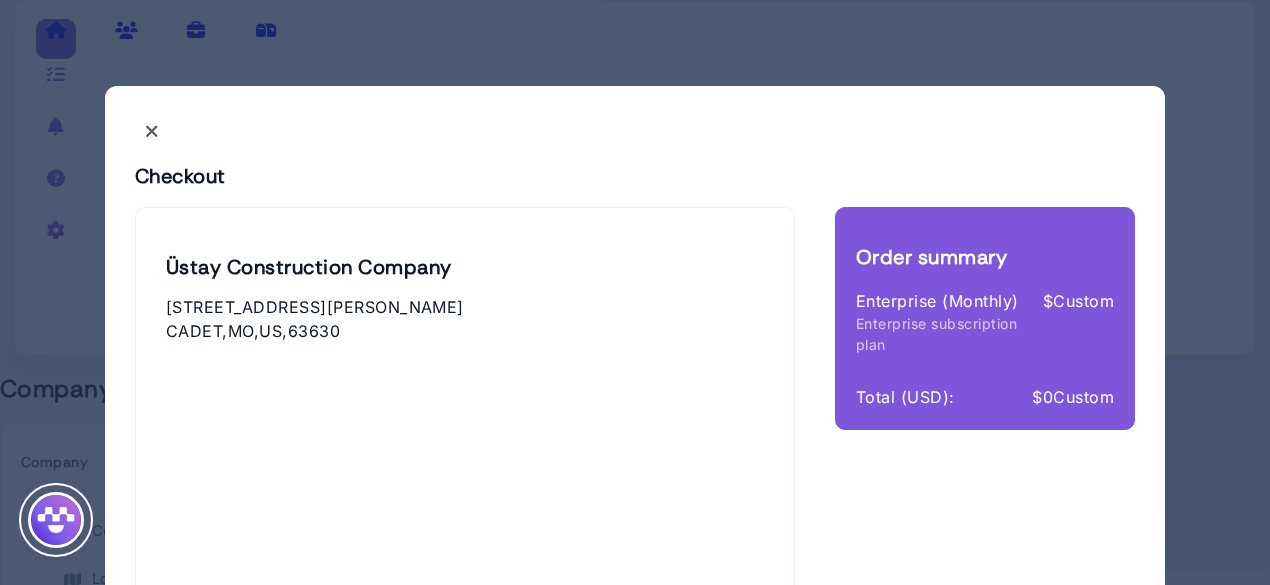 scroll, scrollTop: 41, scrollLeft: 0, axis: vertical 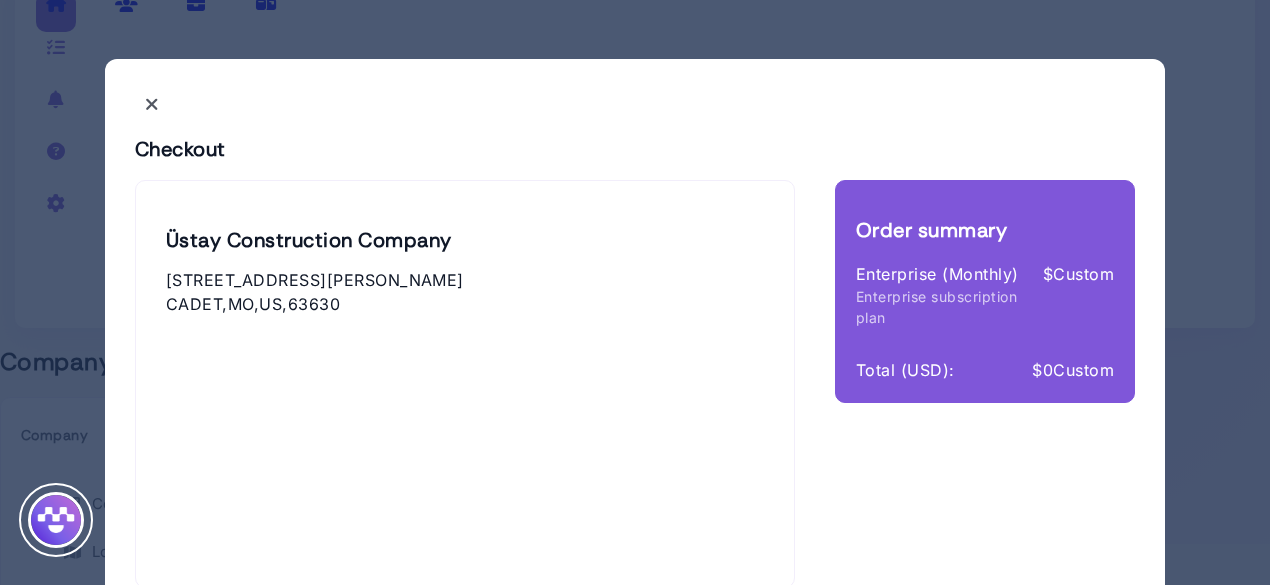 click on "Save & Purchase" at bounding box center (259, 537) 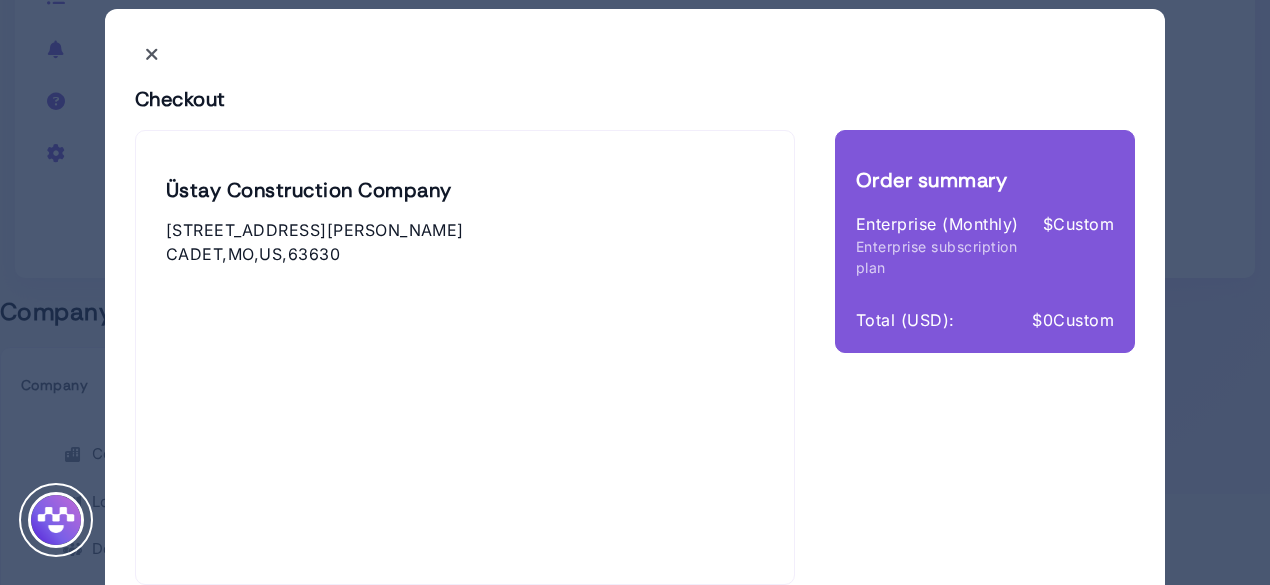 scroll, scrollTop: 88, scrollLeft: 0, axis: vertical 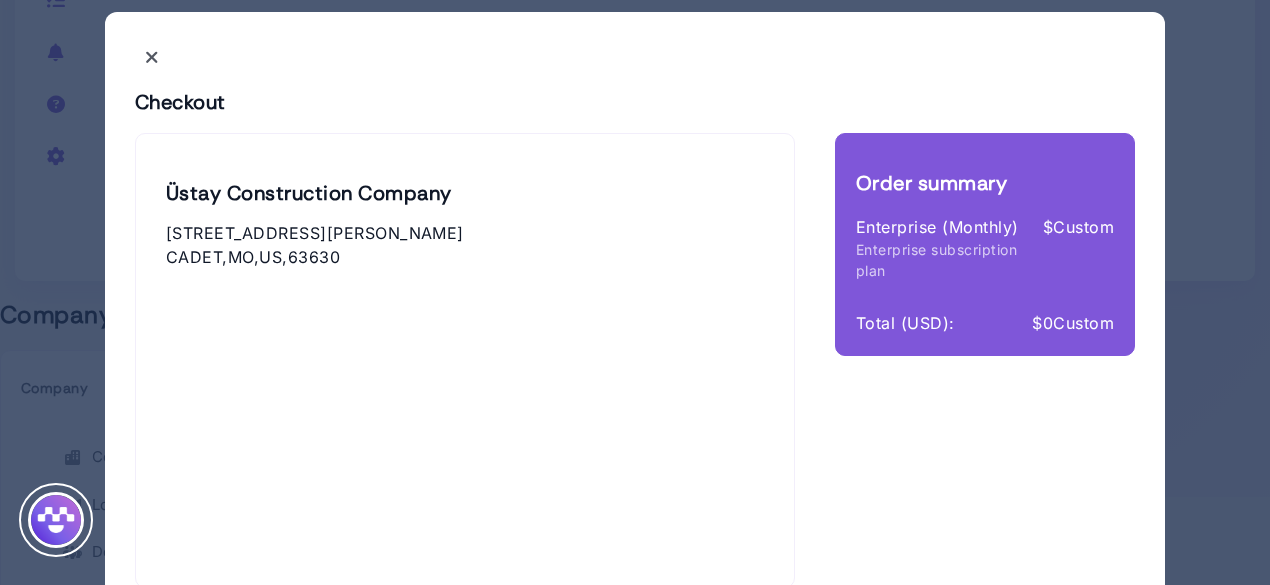 click on "Save & Purchase" at bounding box center (259, 537) 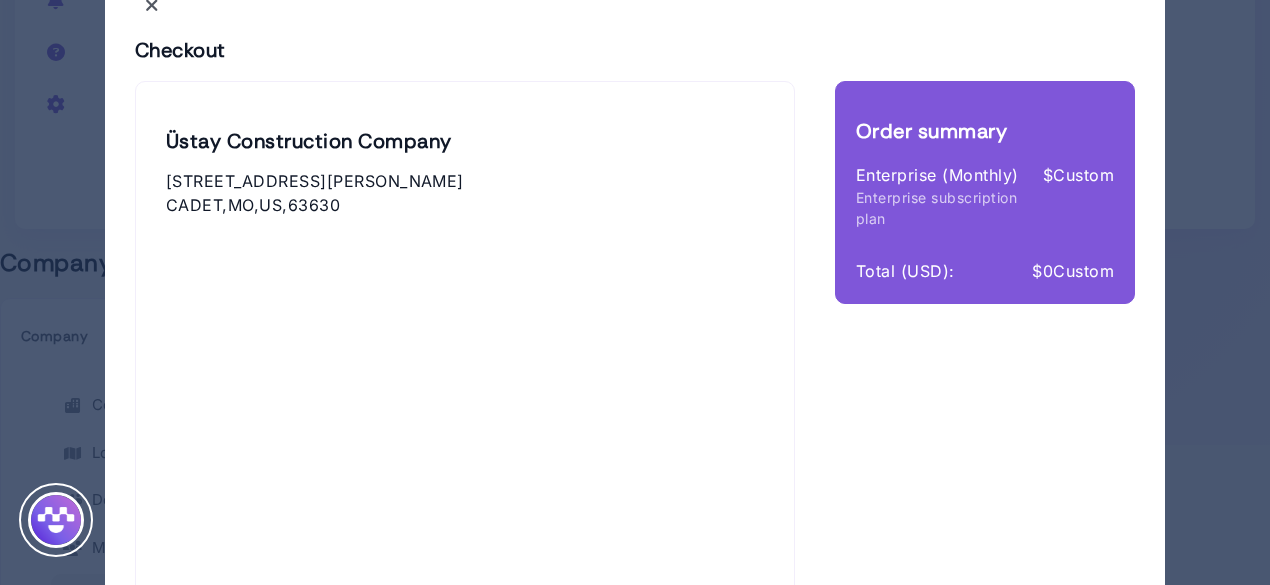 scroll, scrollTop: 143, scrollLeft: 0, axis: vertical 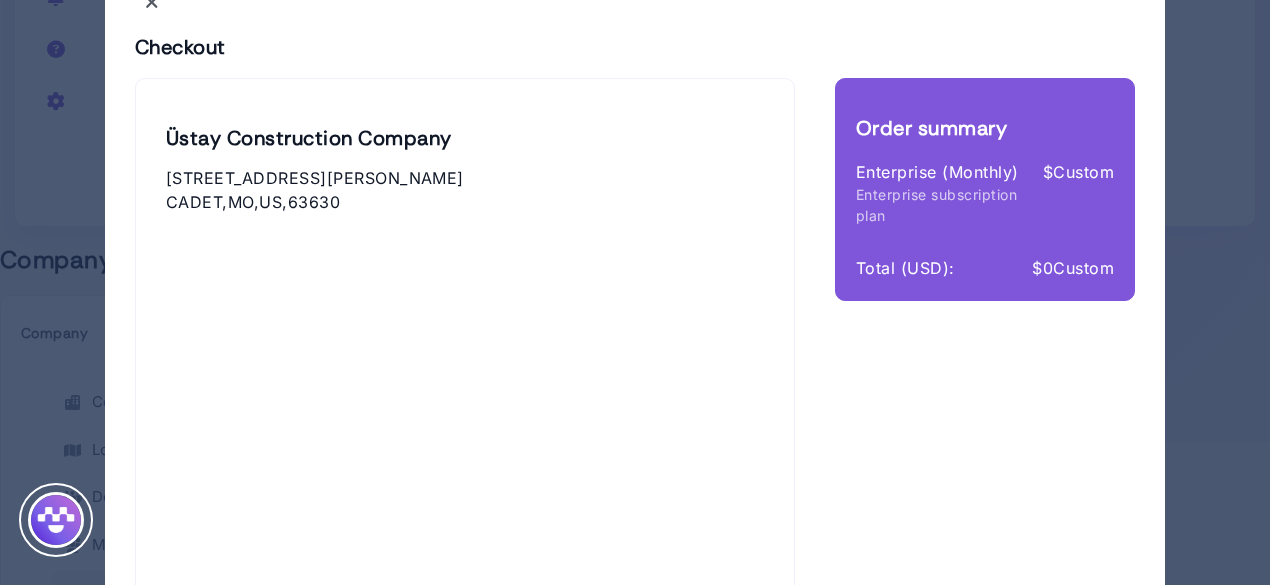 click on "Save & Purchase" at bounding box center (259, 565) 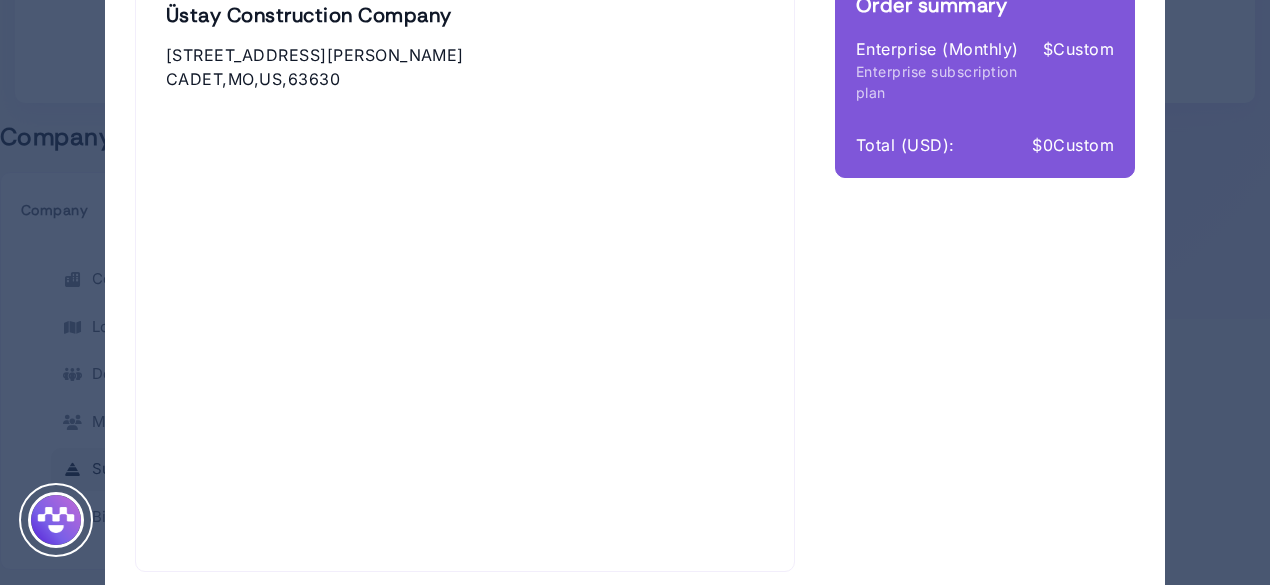 scroll, scrollTop: 250, scrollLeft: 0, axis: vertical 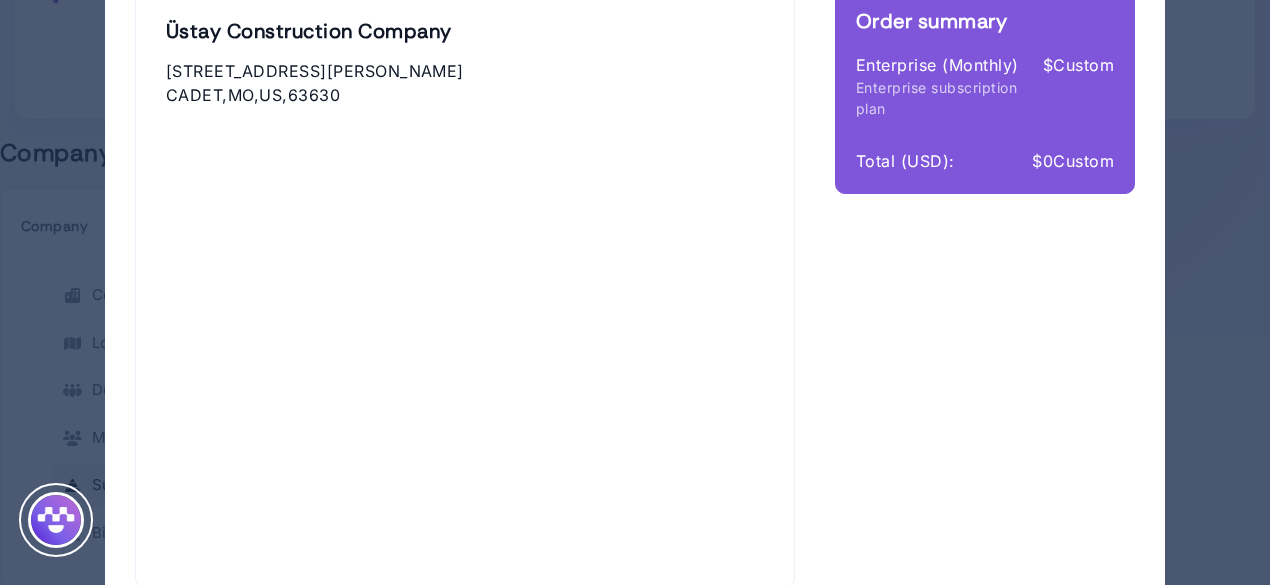 click on "Save & Purchase" at bounding box center [259, 537] 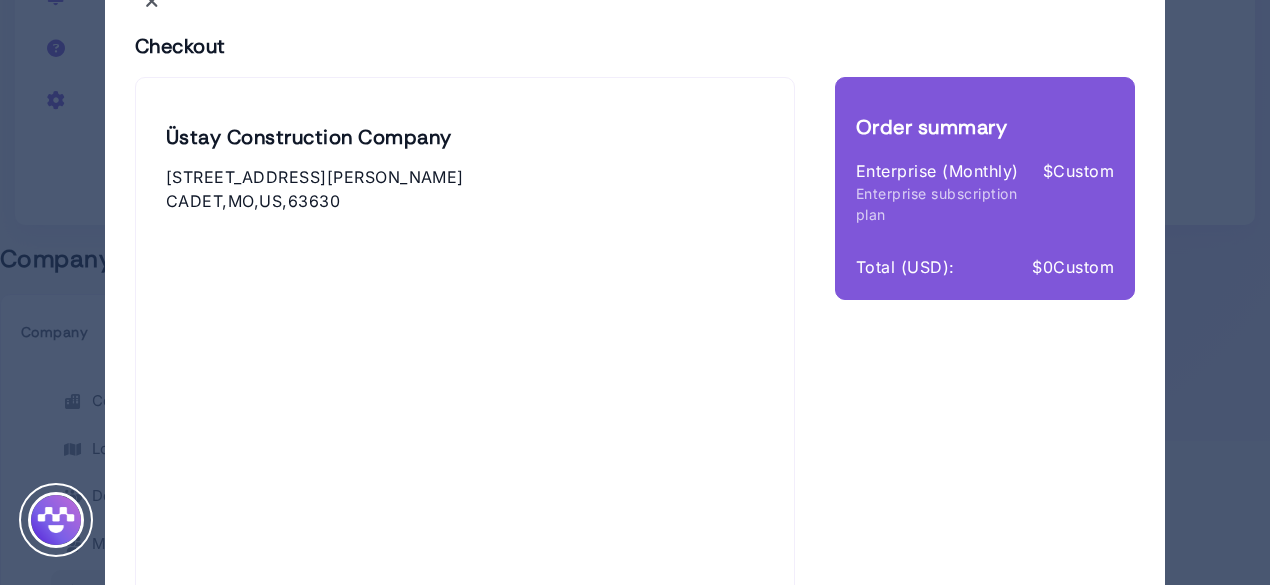 scroll, scrollTop: 145, scrollLeft: 0, axis: vertical 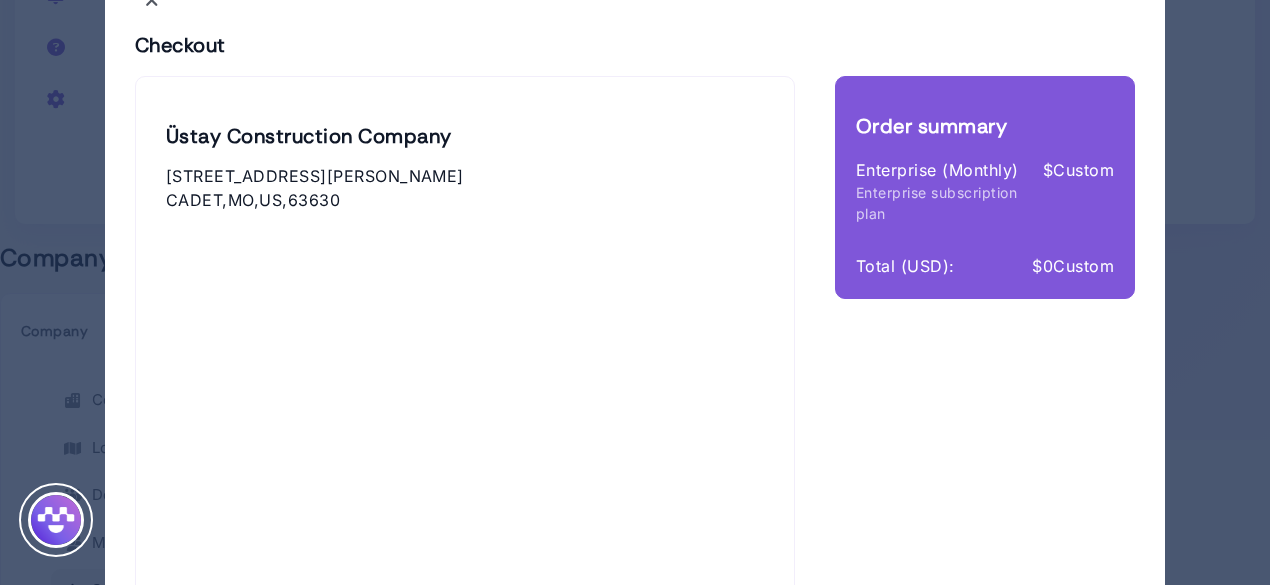 click on "Checkout" at bounding box center (635, 46) 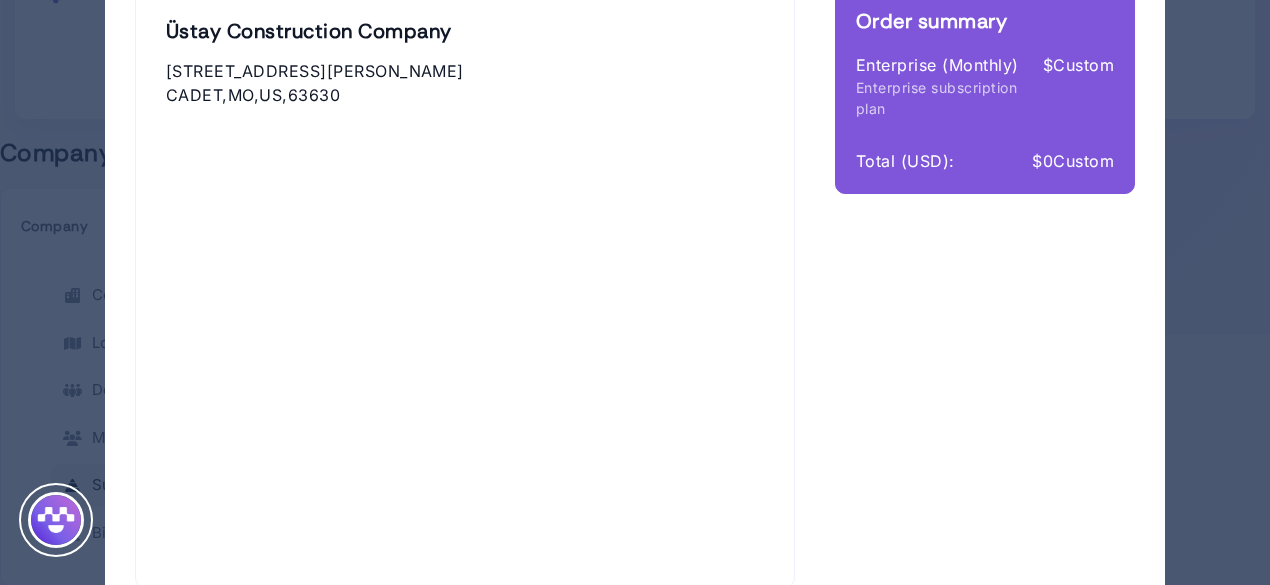 scroll, scrollTop: 0, scrollLeft: 0, axis: both 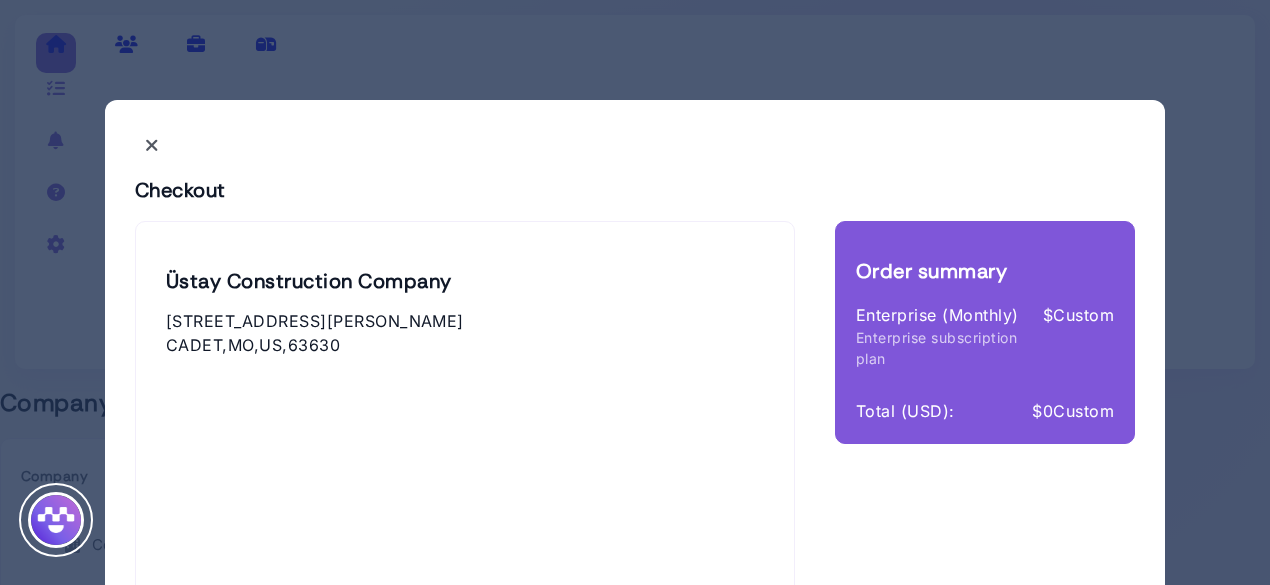 click on "Checkout   Üstay Construction Company    [STREET_ADDRESS][PERSON_NAME]           Save & Purchase         Order summary   Enterprise (Monthly)   Enterprise subscription plan   $ Custom     Total (USD):   $ 0Custom" at bounding box center [635, 484] 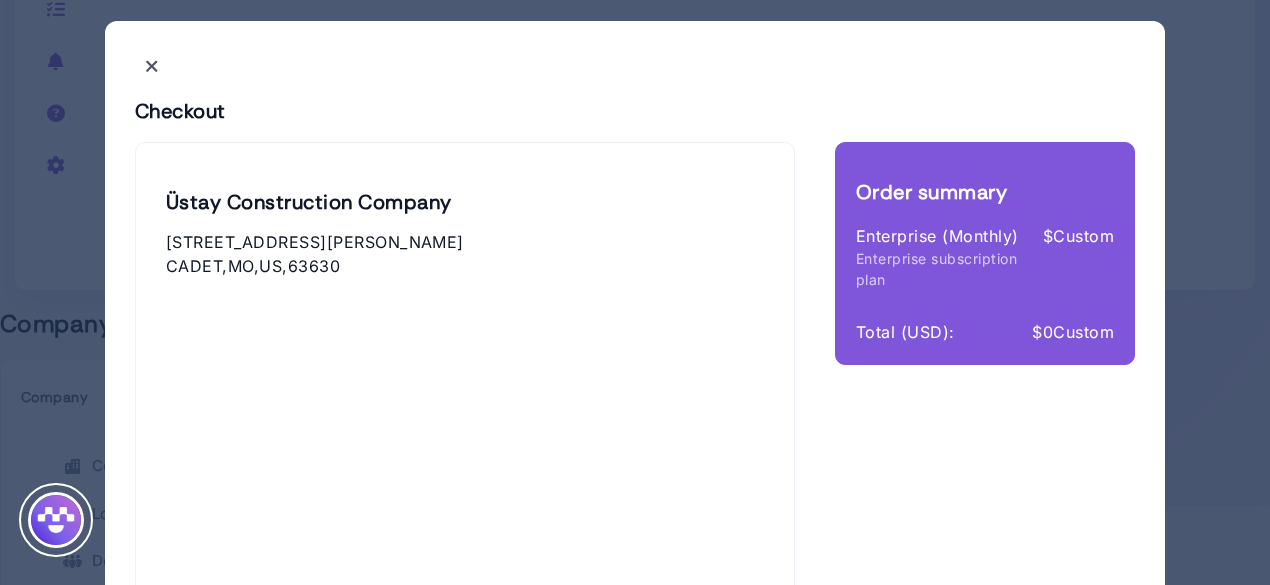 scroll, scrollTop: 78, scrollLeft: 0, axis: vertical 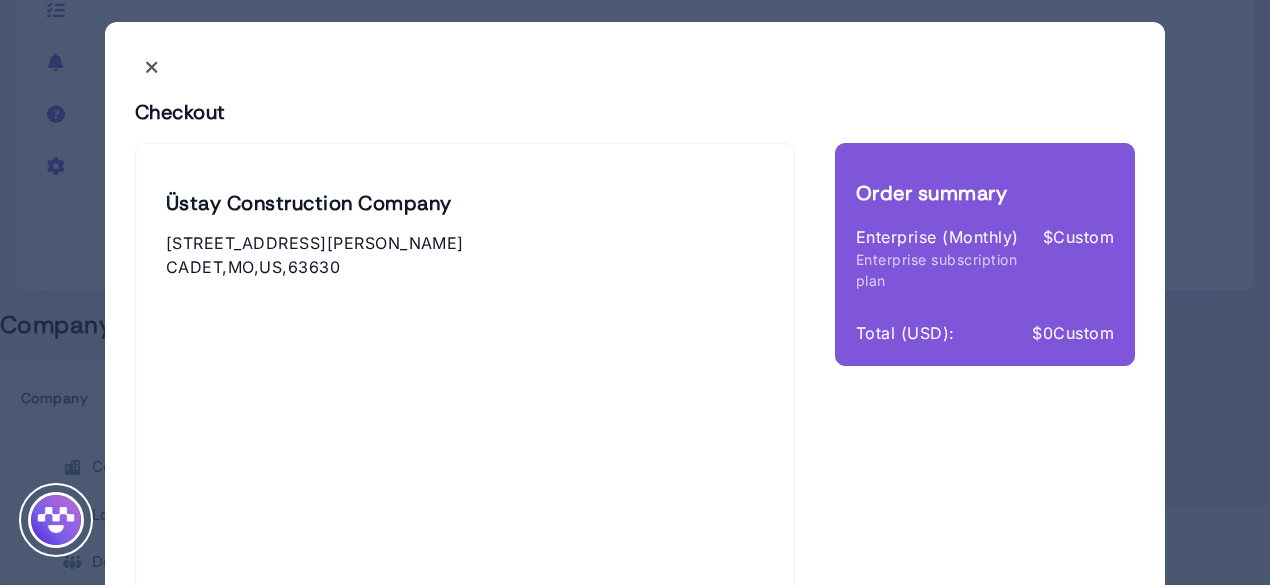 click on "[STREET_ADDRESS][PERSON_NAME]" at bounding box center [465, 255] 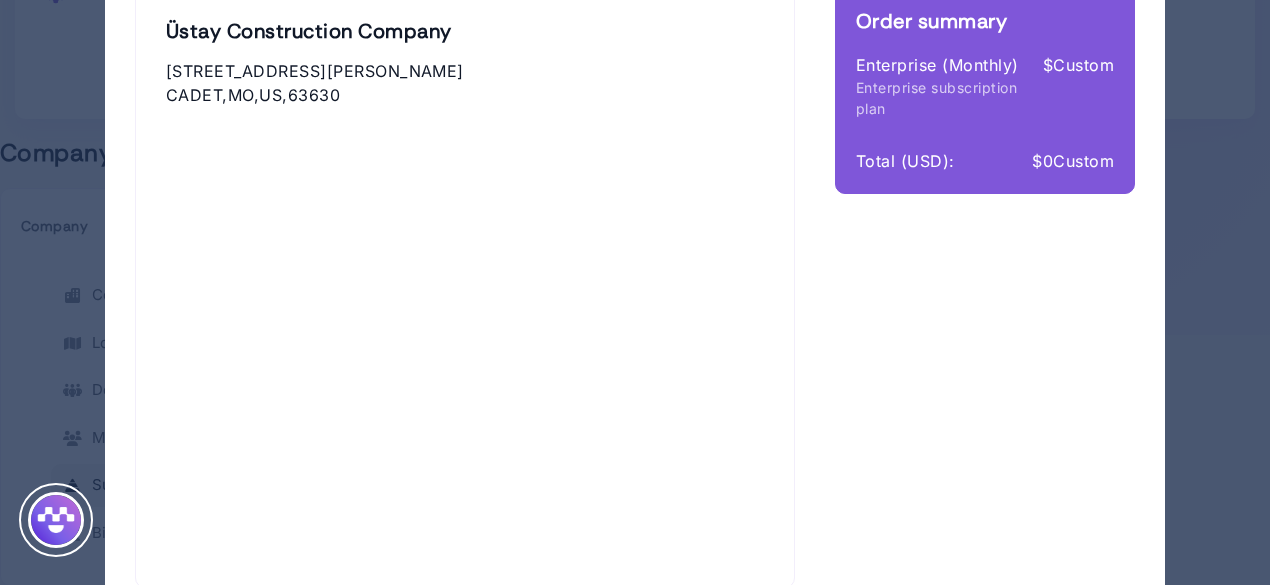 click on "Save & Purchase" at bounding box center (259, 537) 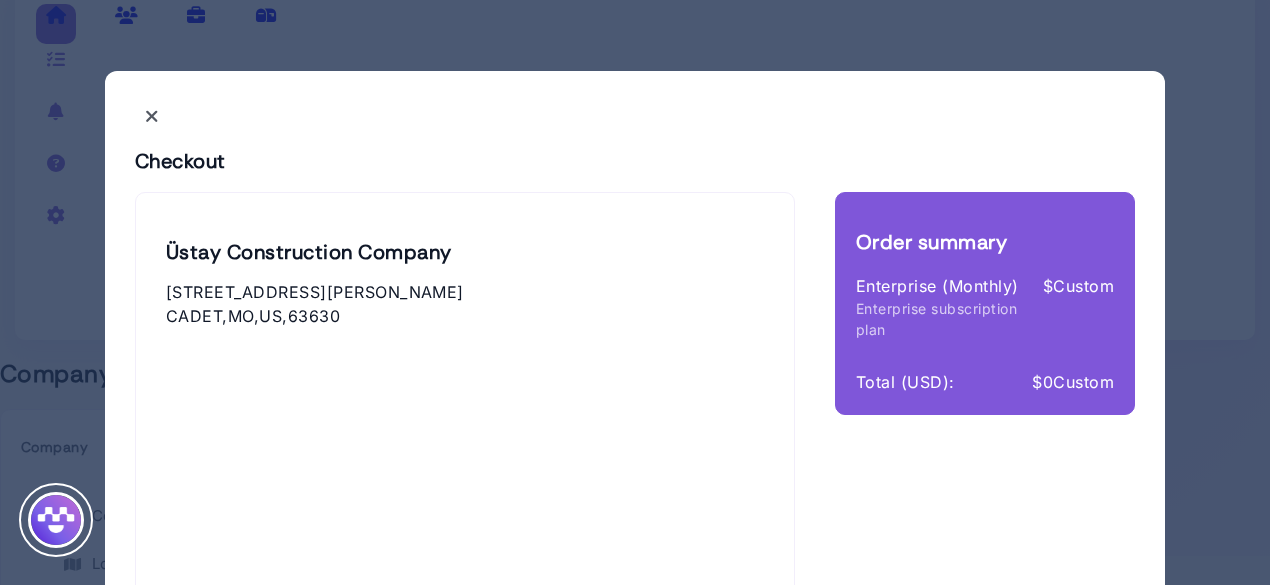 scroll, scrollTop: 26, scrollLeft: 0, axis: vertical 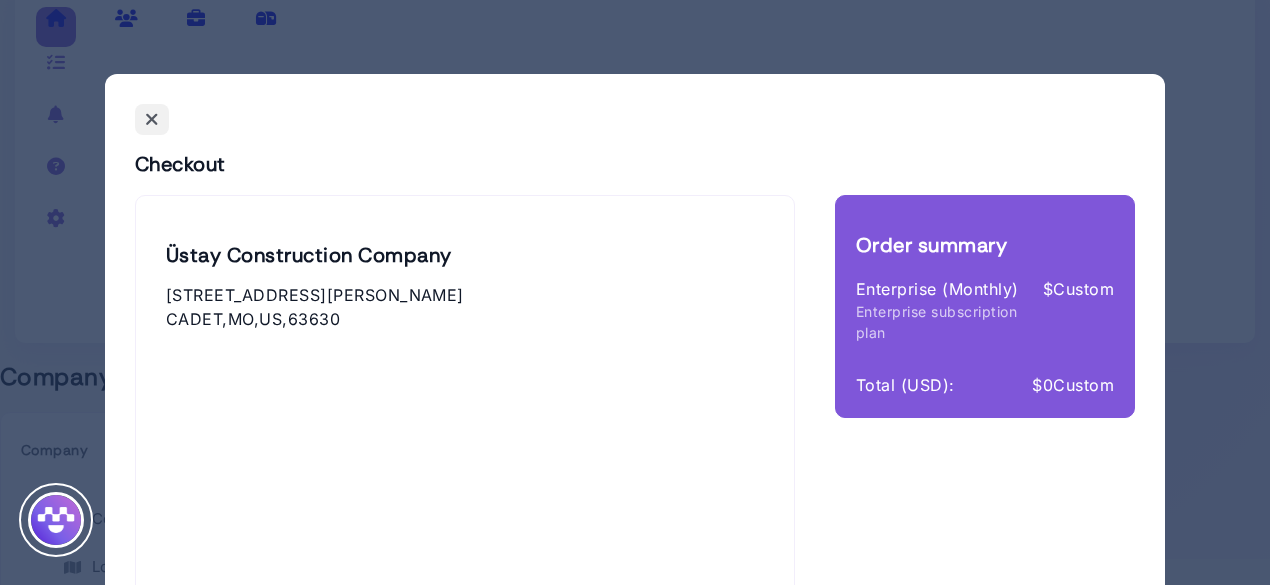 click at bounding box center (152, 119) 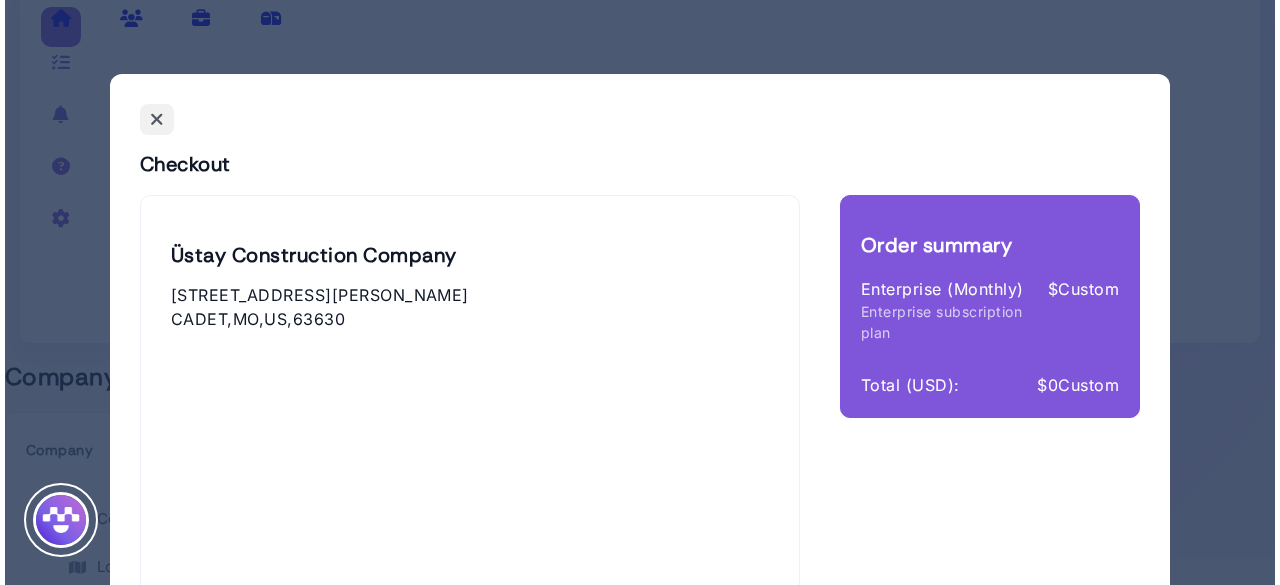 scroll, scrollTop: 0, scrollLeft: 0, axis: both 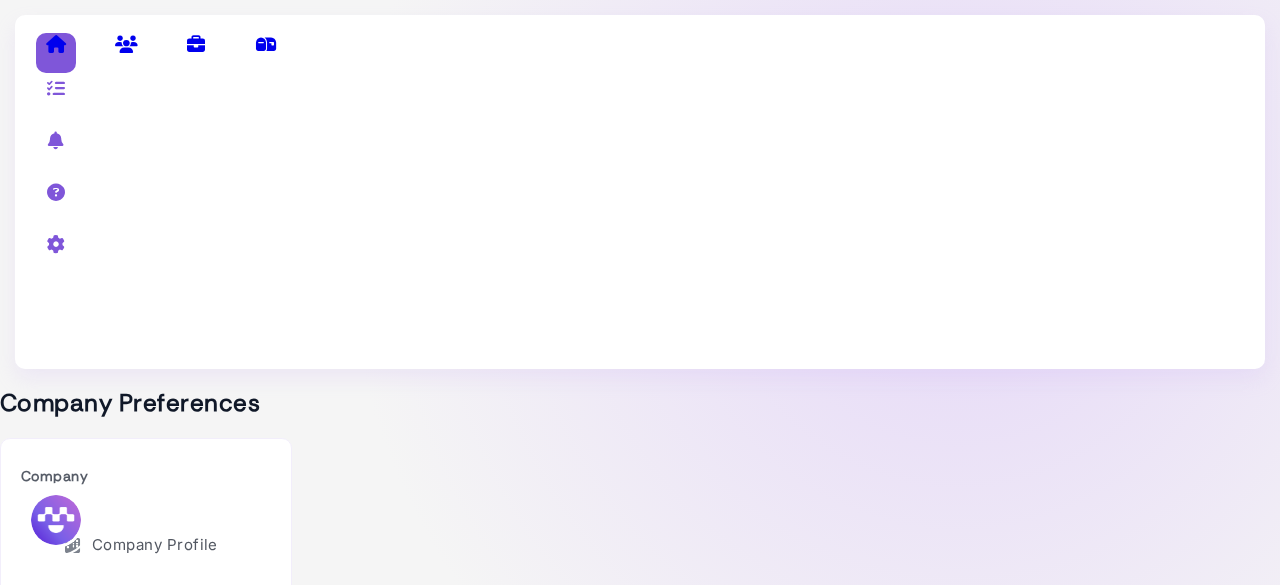 click on "Contact Us" at bounding box center (170, 2893) 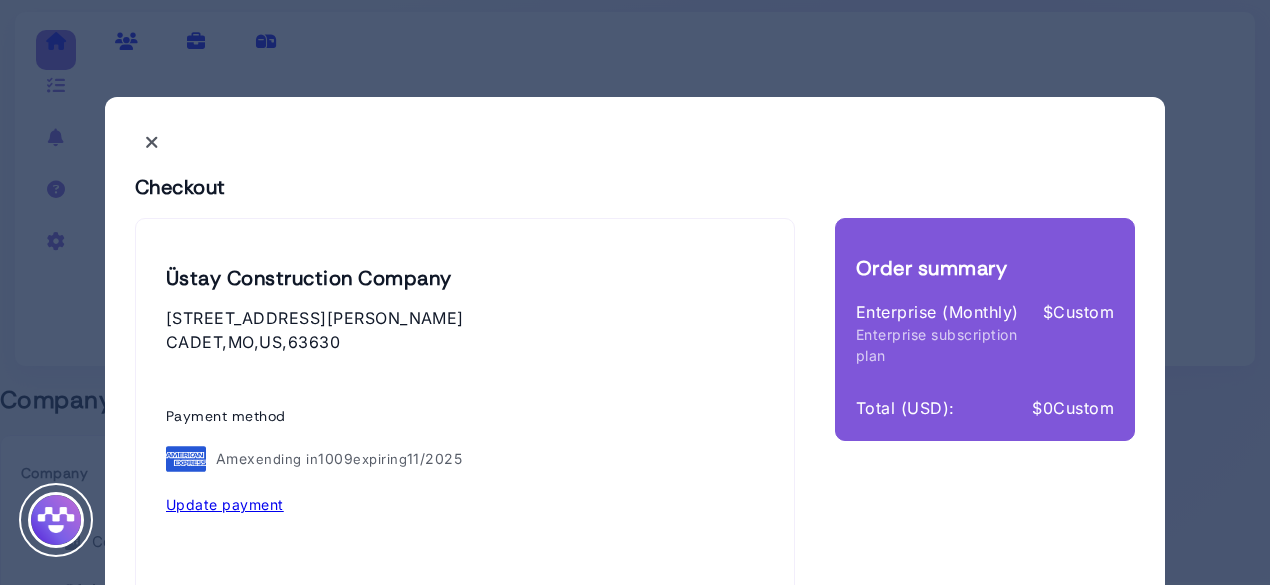 scroll, scrollTop: 15, scrollLeft: 0, axis: vertical 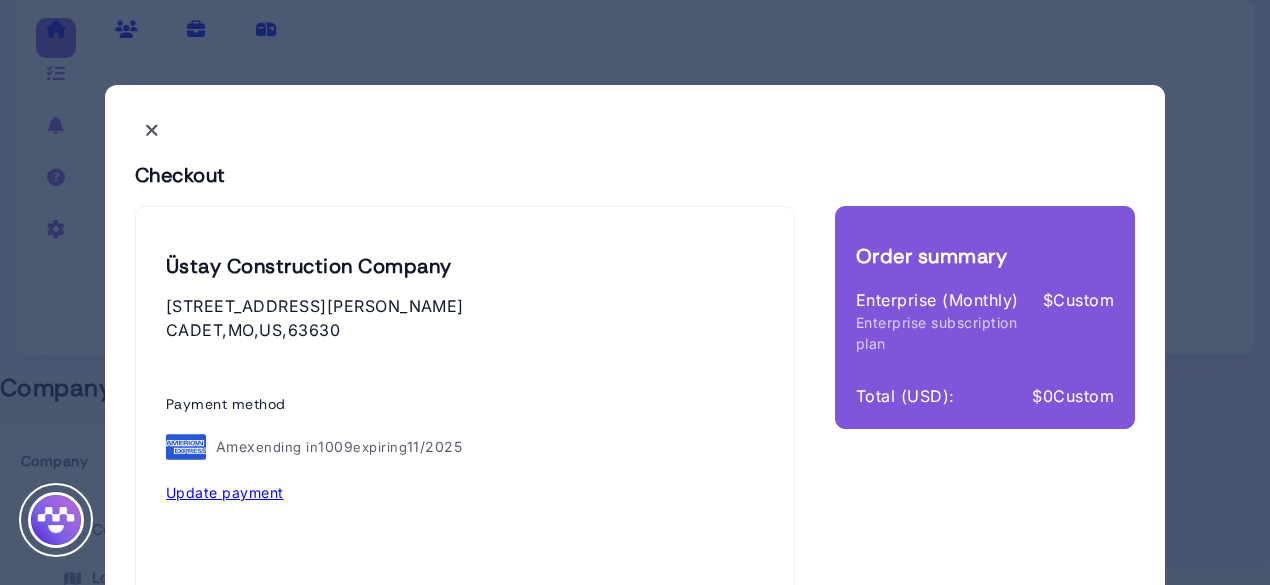 click on "Submit payment" at bounding box center (255, 559) 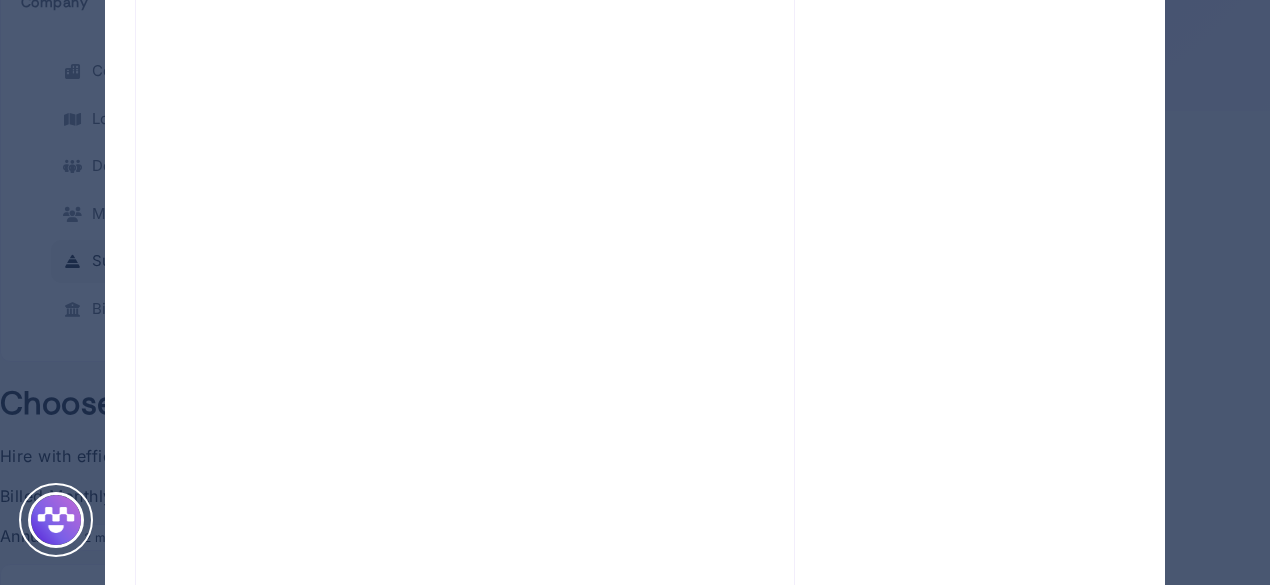 scroll, scrollTop: 475, scrollLeft: 0, axis: vertical 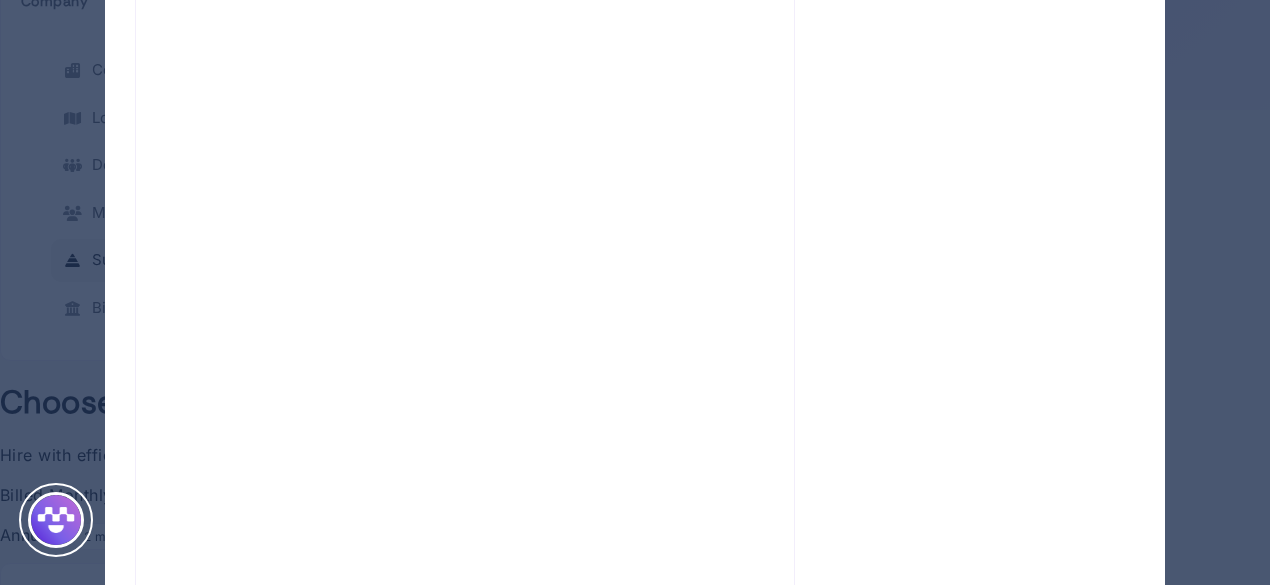 click on "Save & Purchase" at bounding box center (259, 583) 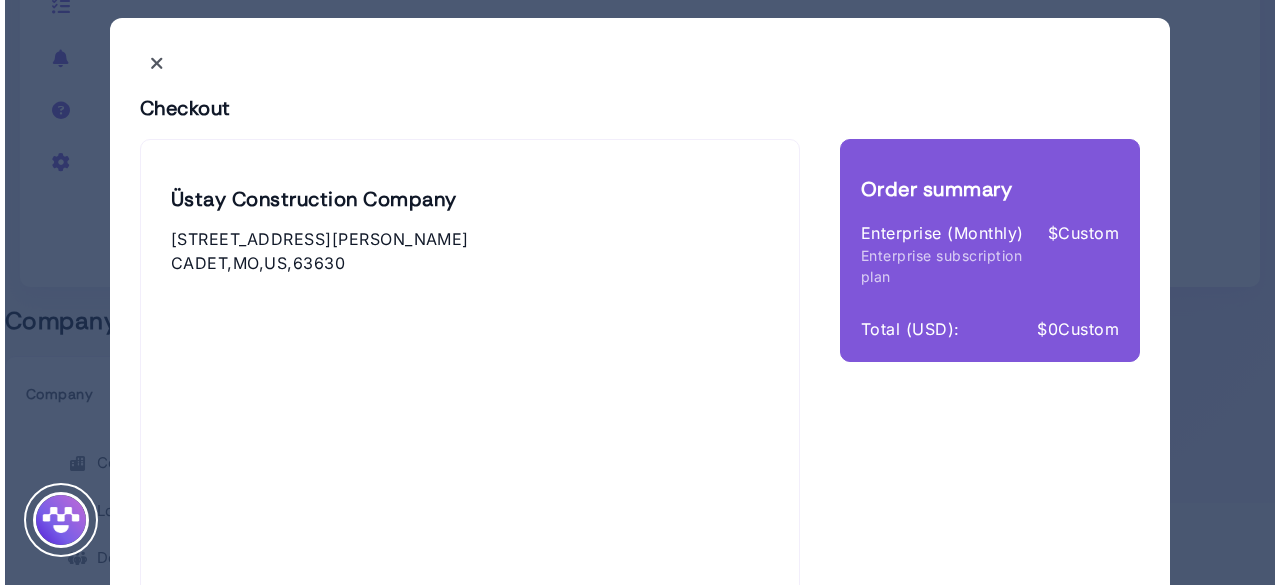 scroll, scrollTop: 0, scrollLeft: 0, axis: both 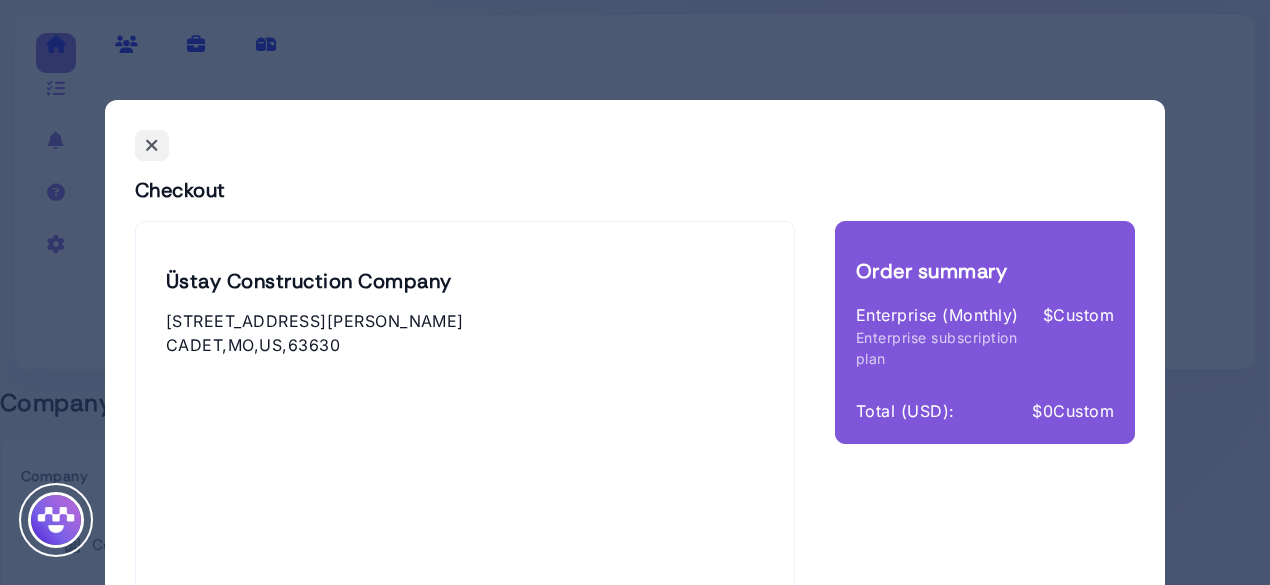 click at bounding box center [152, 145] 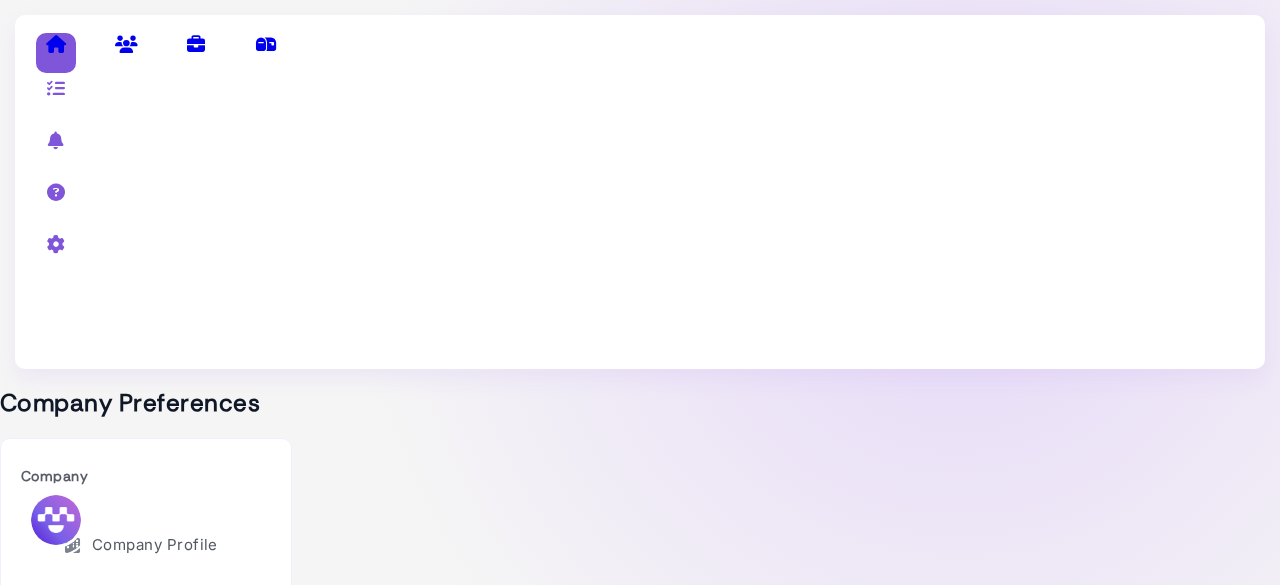 scroll, scrollTop: 0, scrollLeft: 52, axis: horizontal 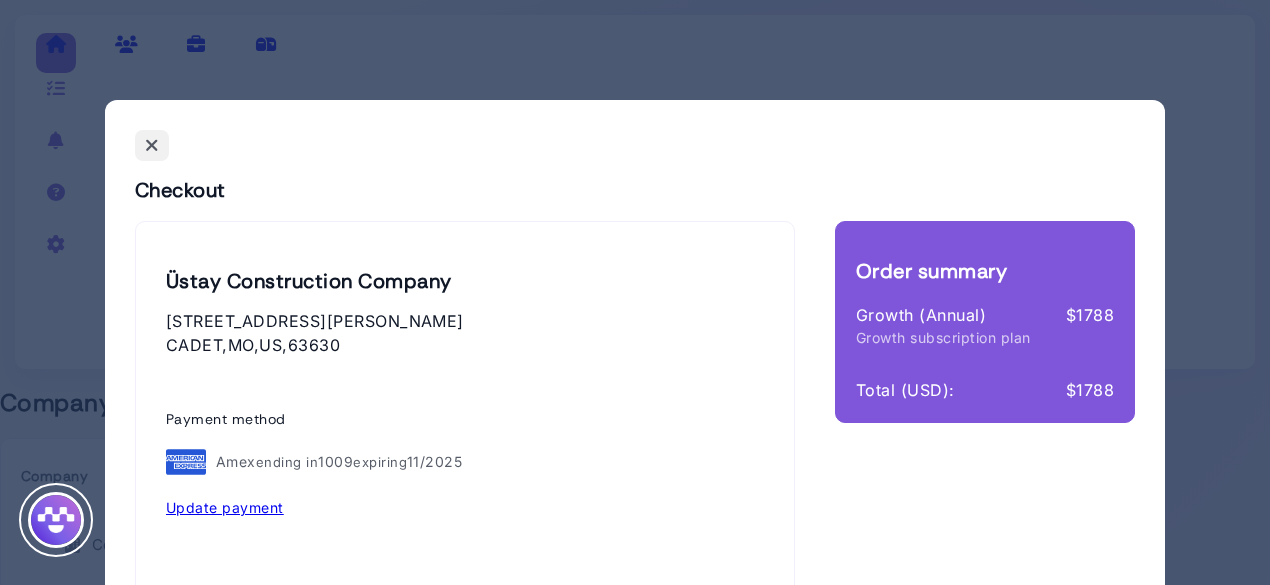 click at bounding box center (152, 145) 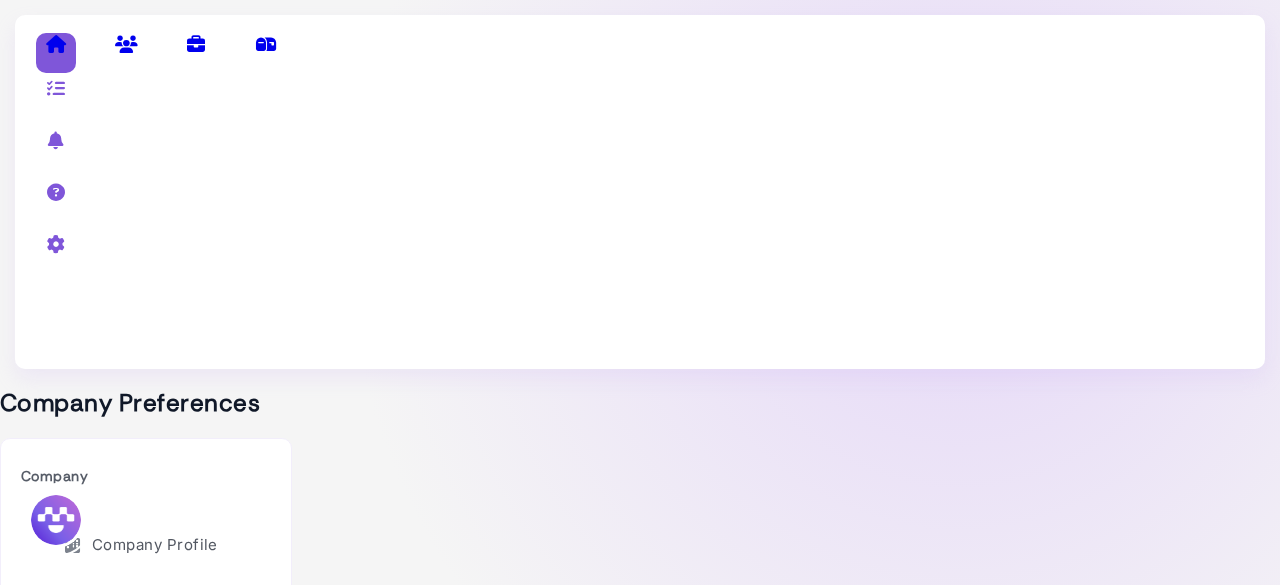 scroll, scrollTop: 0, scrollLeft: 52, axis: horizontal 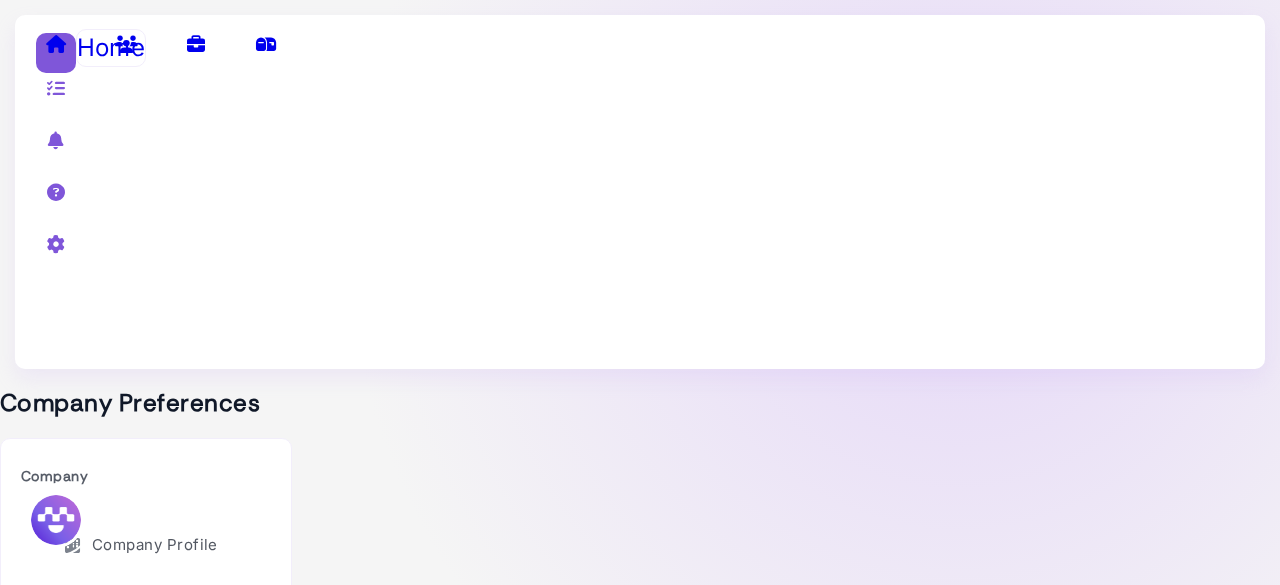 click at bounding box center [56, 44] 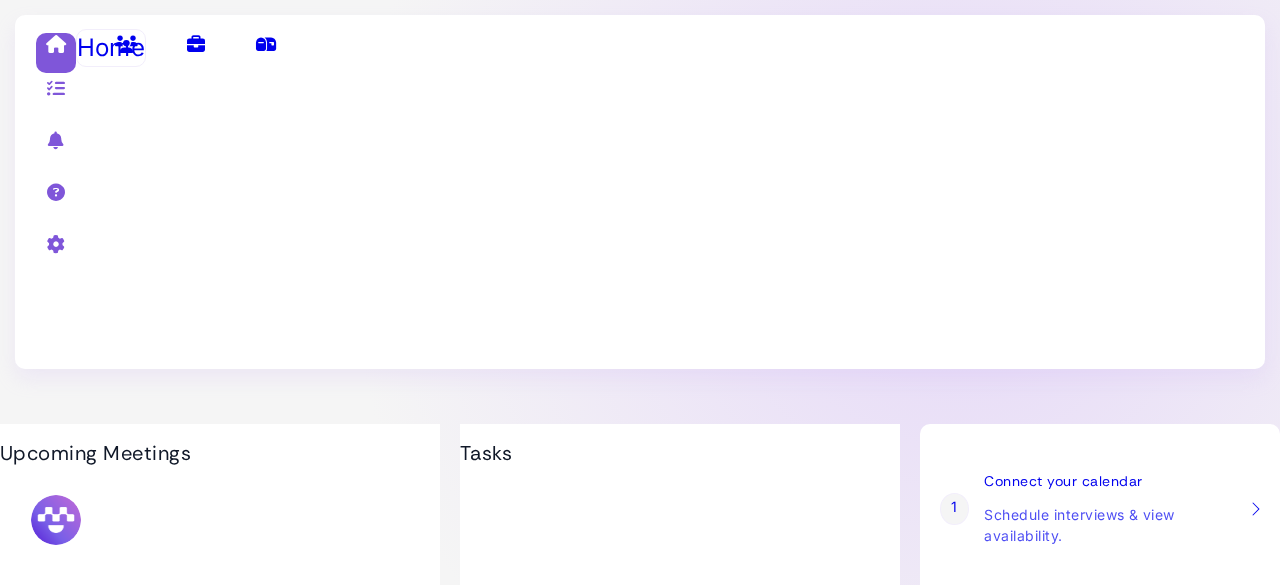 scroll, scrollTop: 0, scrollLeft: 0, axis: both 